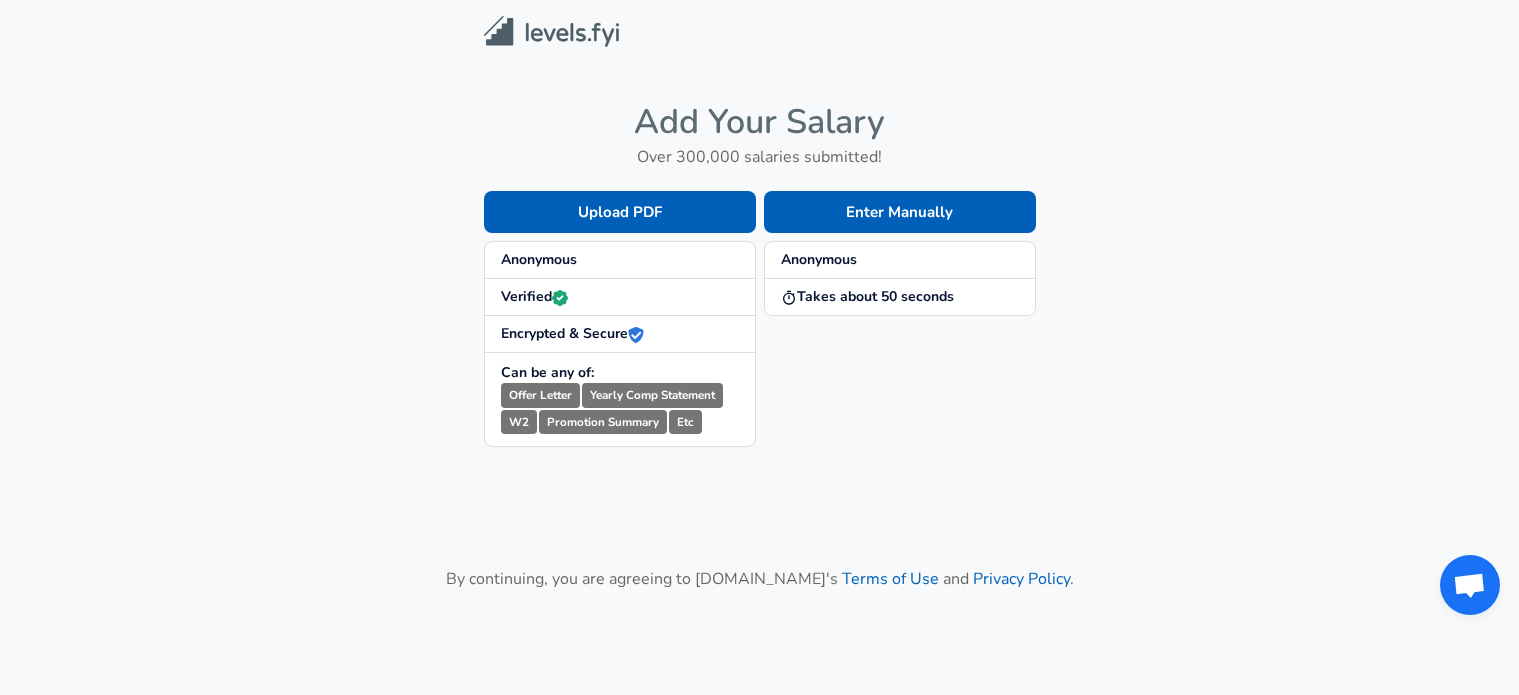 scroll, scrollTop: 0, scrollLeft: 0, axis: both 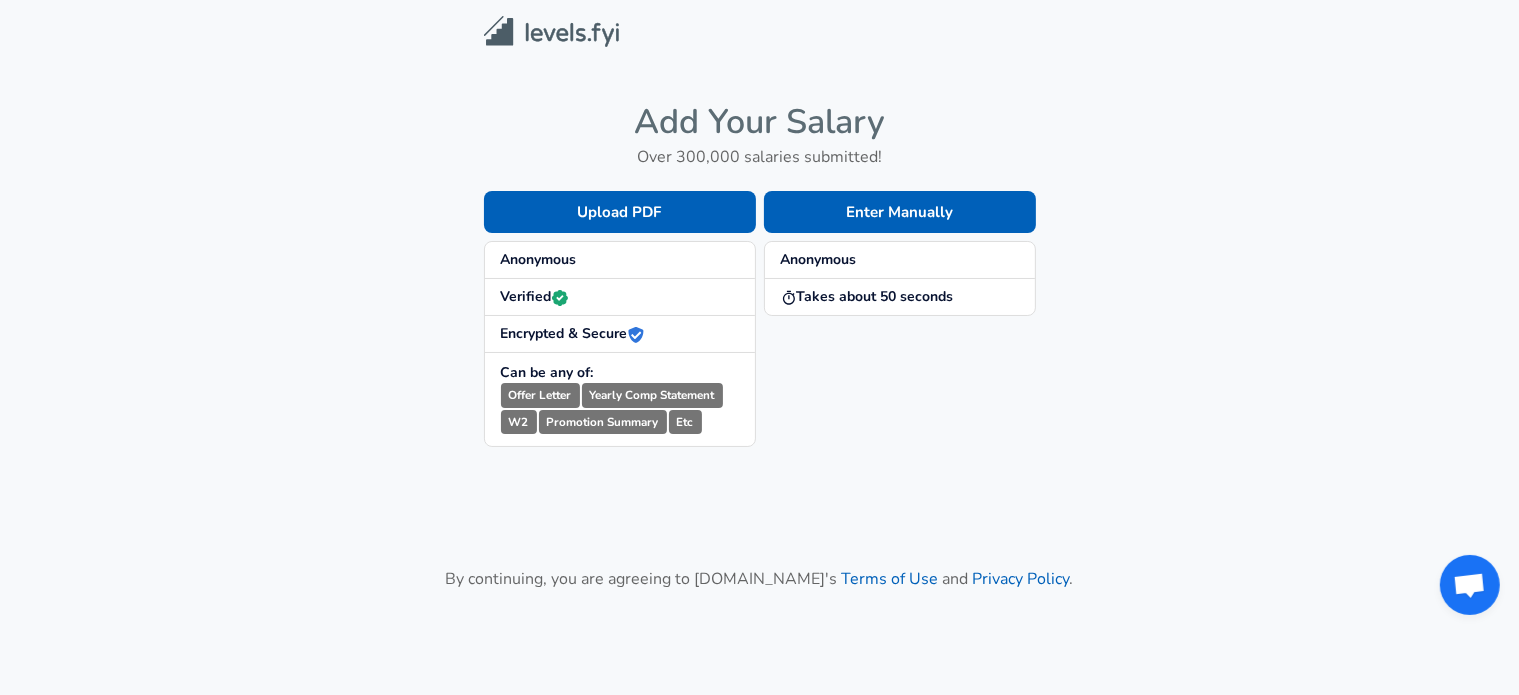 click on "Anonymous" at bounding box center [620, 260] 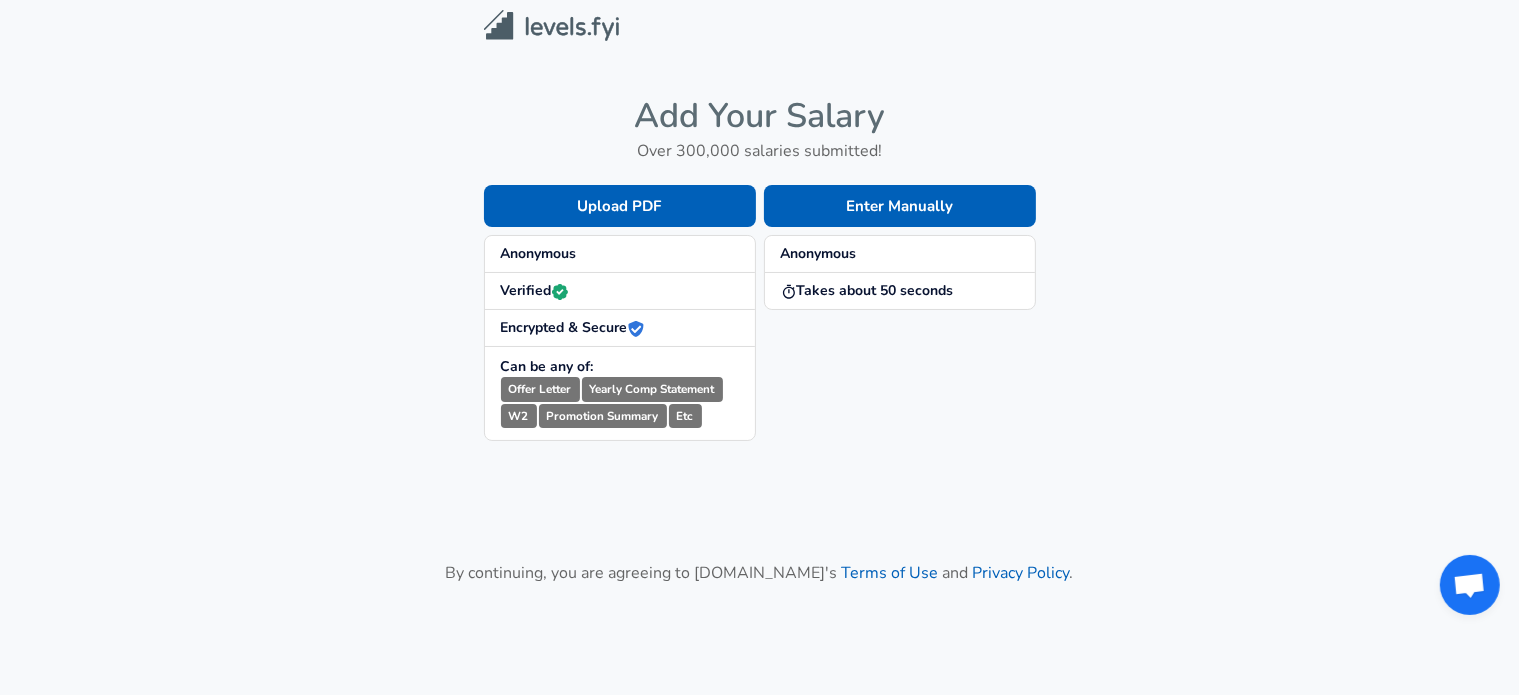 scroll, scrollTop: 7, scrollLeft: 0, axis: vertical 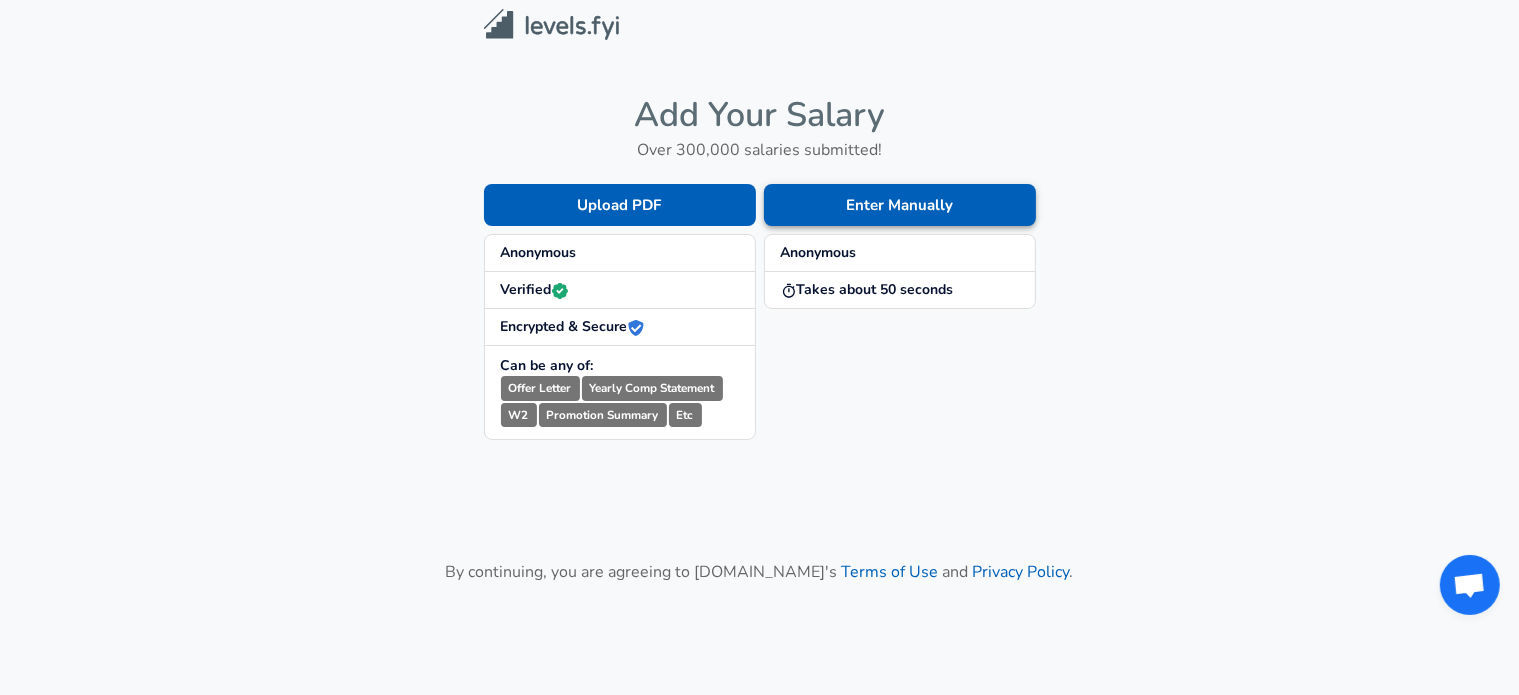 click on "Enter Manually" at bounding box center (900, 205) 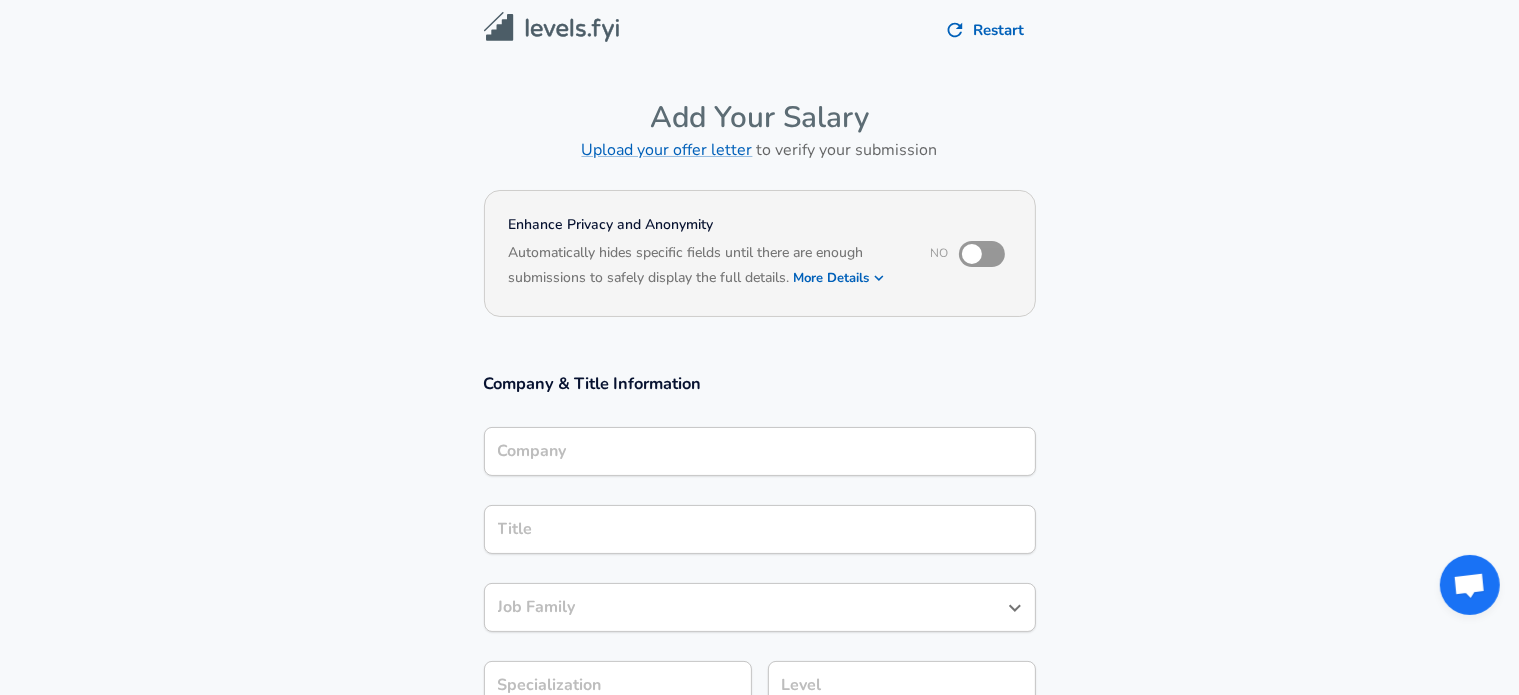 scroll, scrollTop: 10, scrollLeft: 0, axis: vertical 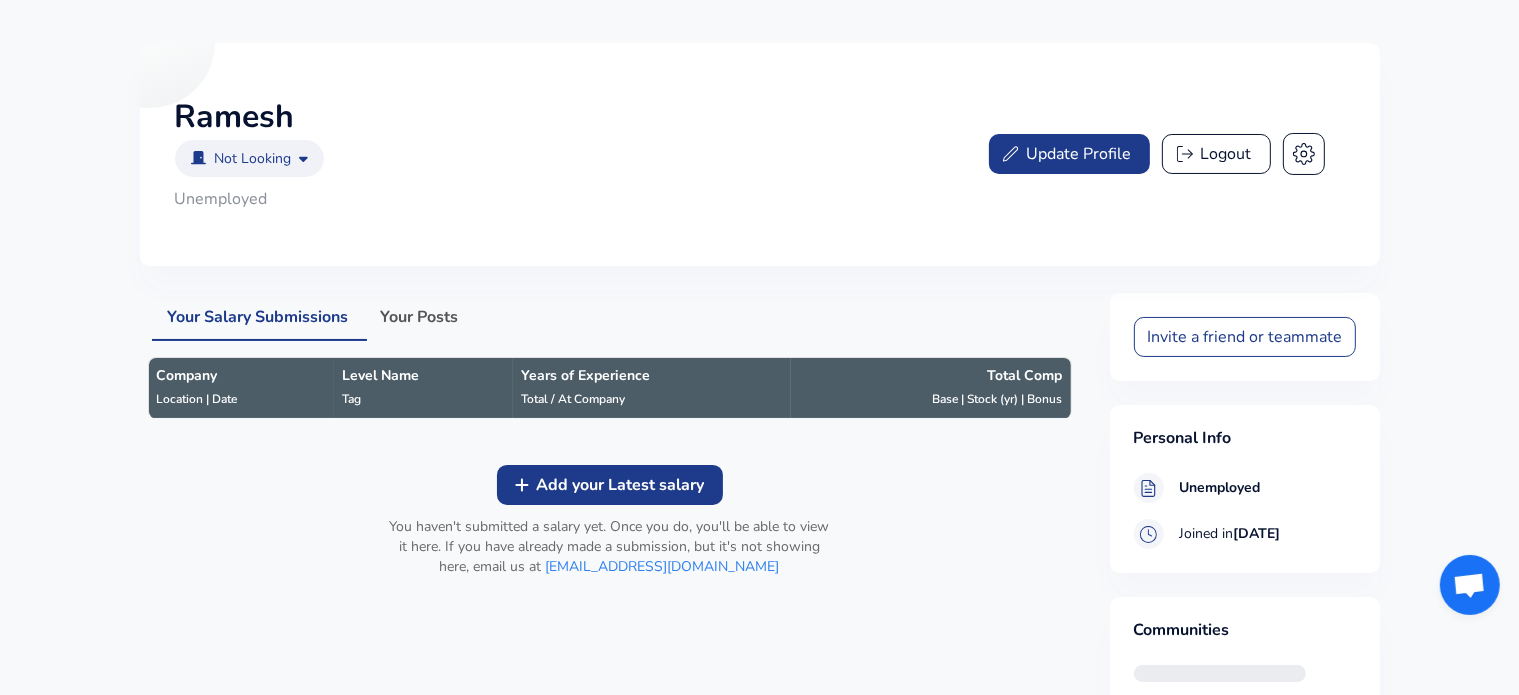 click on "Add your Latest salary" at bounding box center (610, 485) 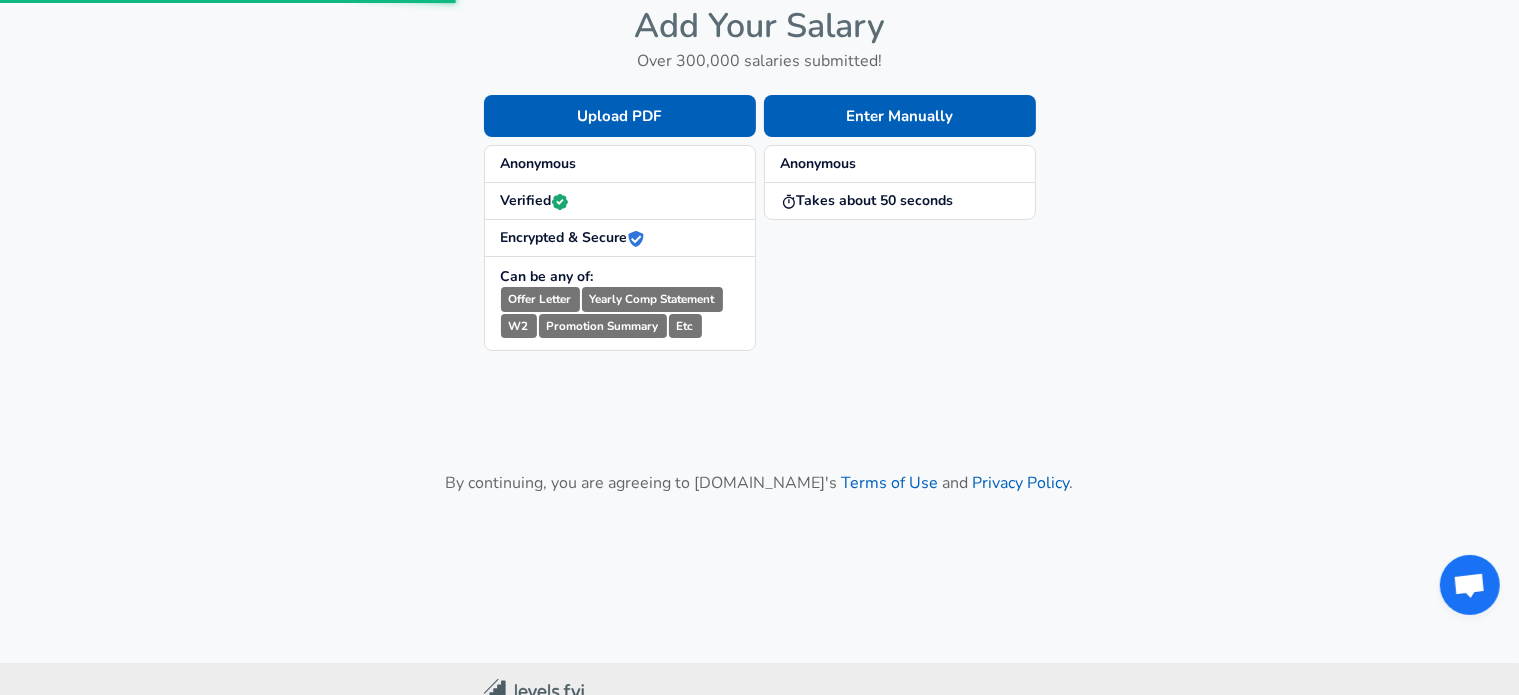 scroll, scrollTop: 0, scrollLeft: 0, axis: both 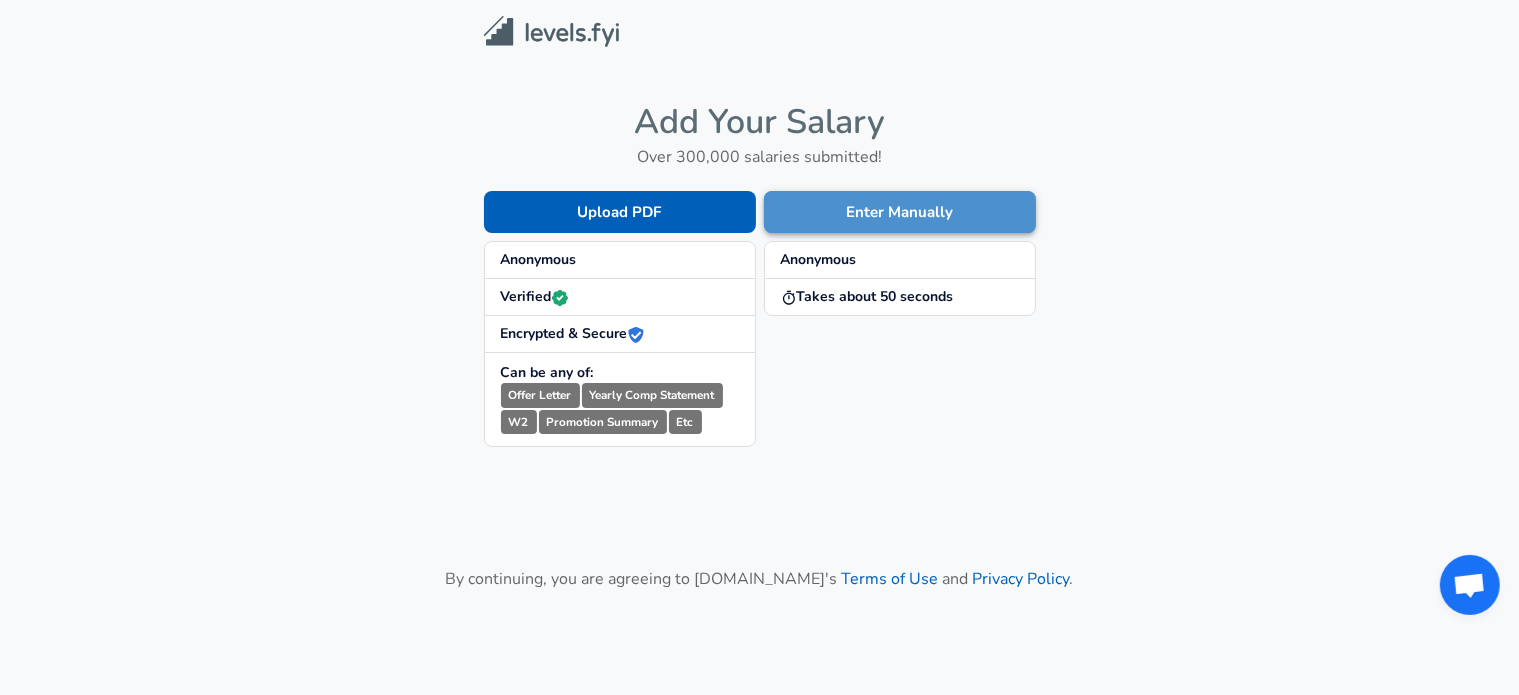 click on "Enter Manually" at bounding box center [900, 212] 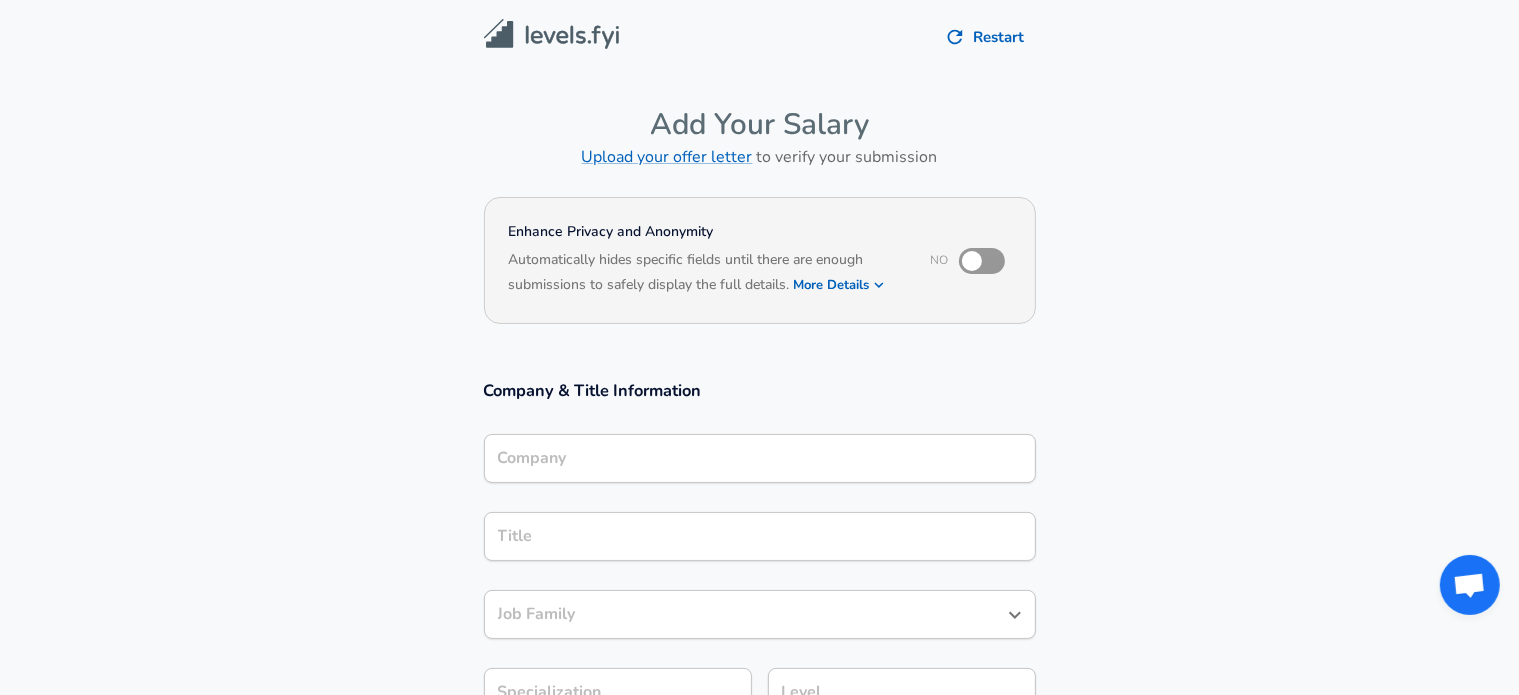 scroll, scrollTop: 48, scrollLeft: 0, axis: vertical 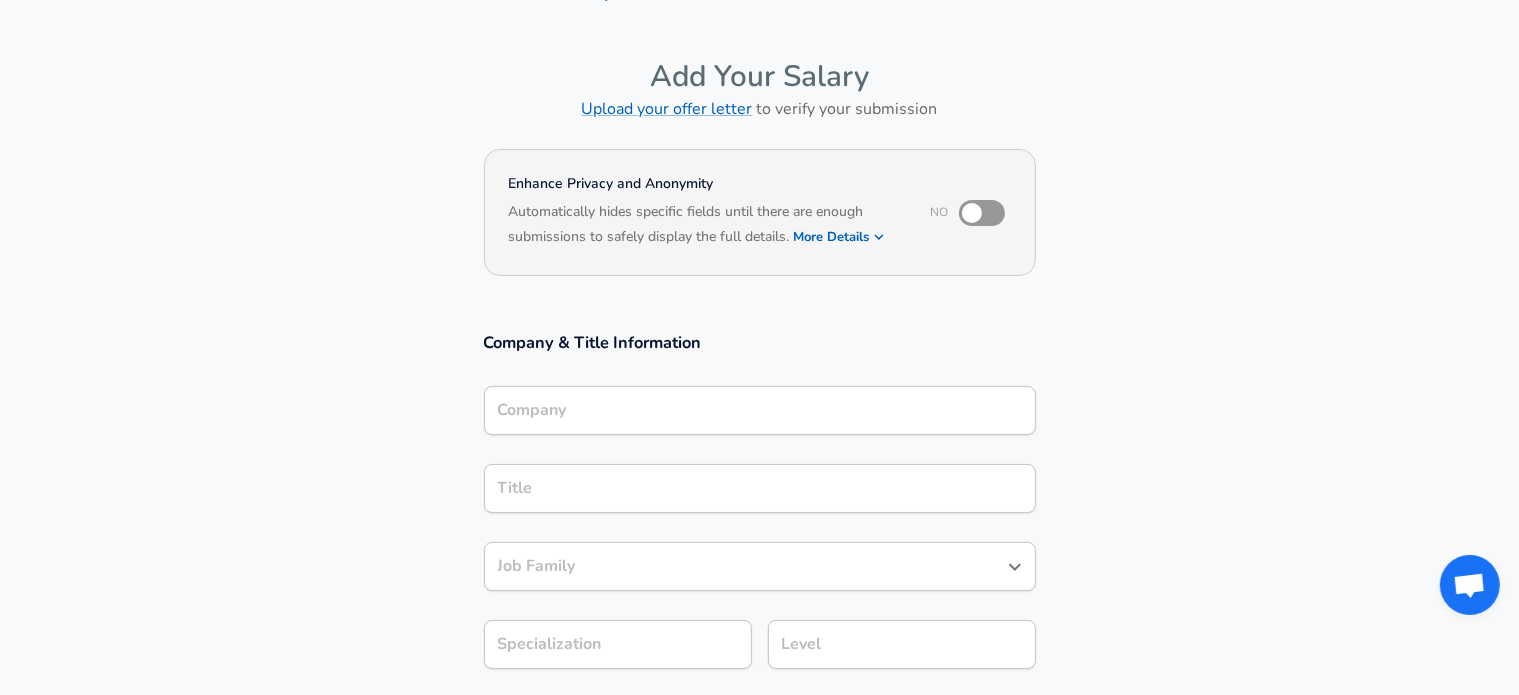 click at bounding box center (972, 213) 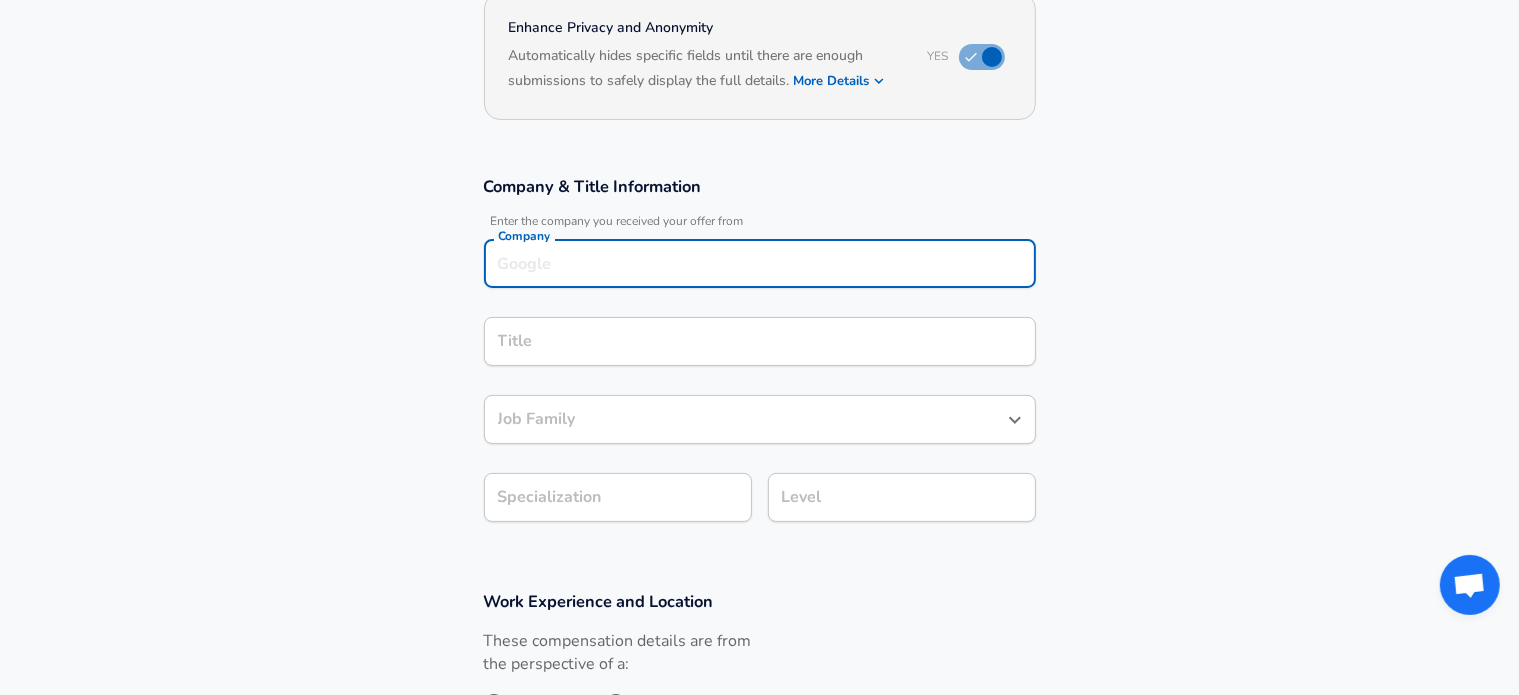 scroll, scrollTop: 224, scrollLeft: 0, axis: vertical 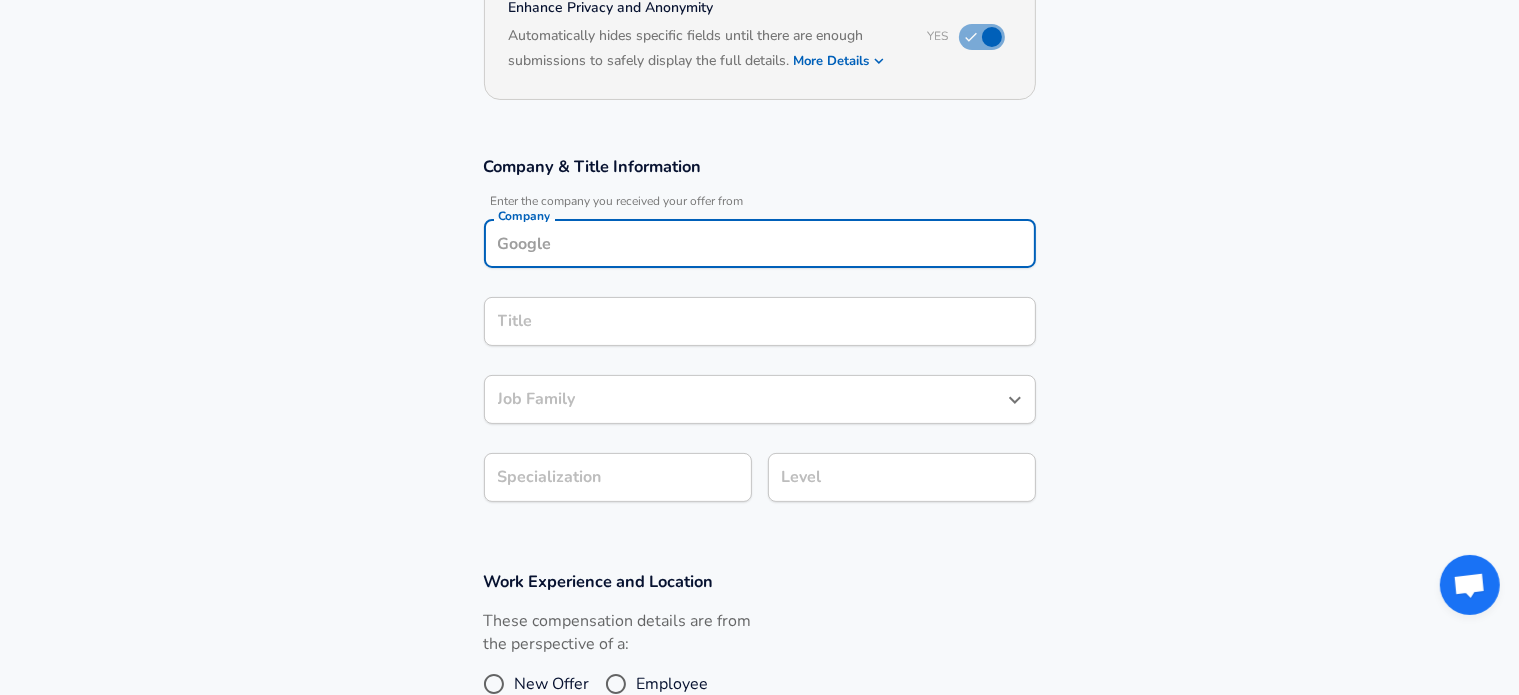 click on "Company" at bounding box center (760, 243) 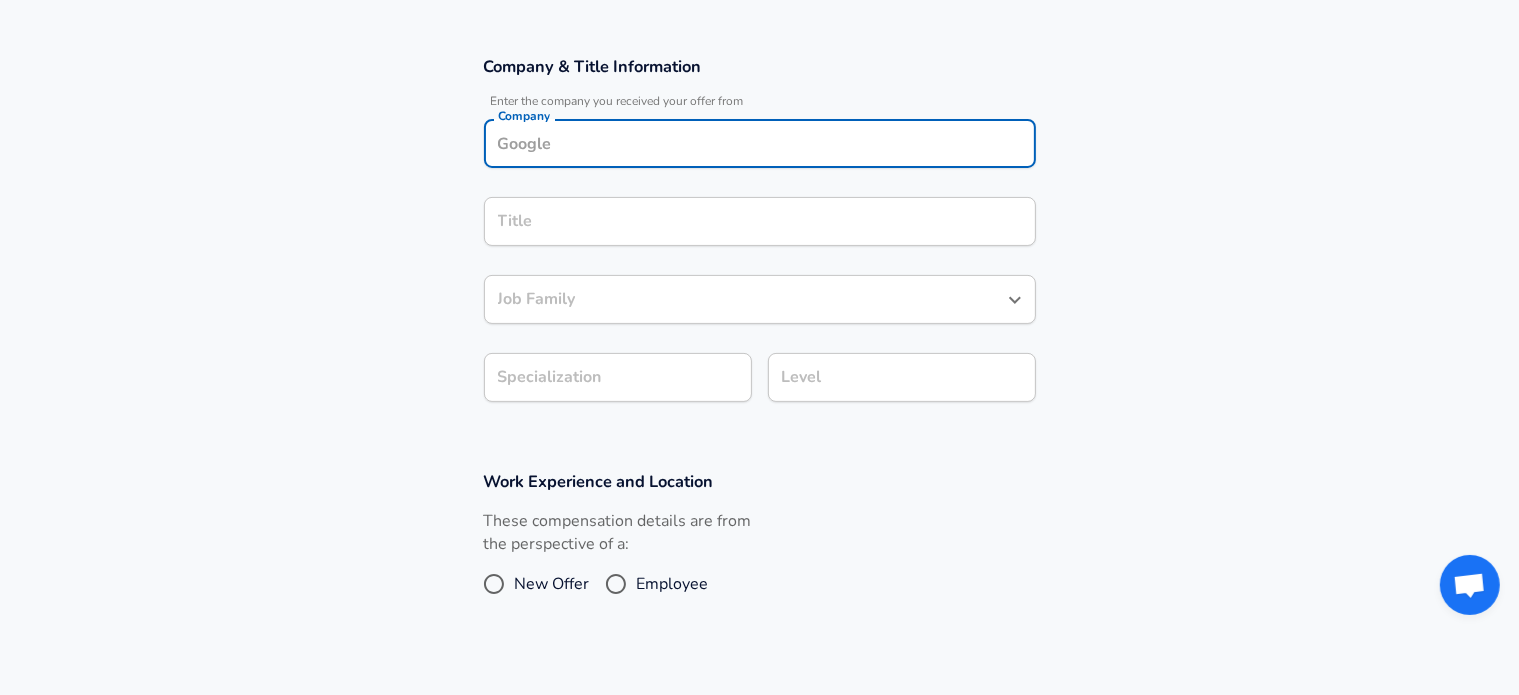 click on "Title Title" at bounding box center (760, 220) 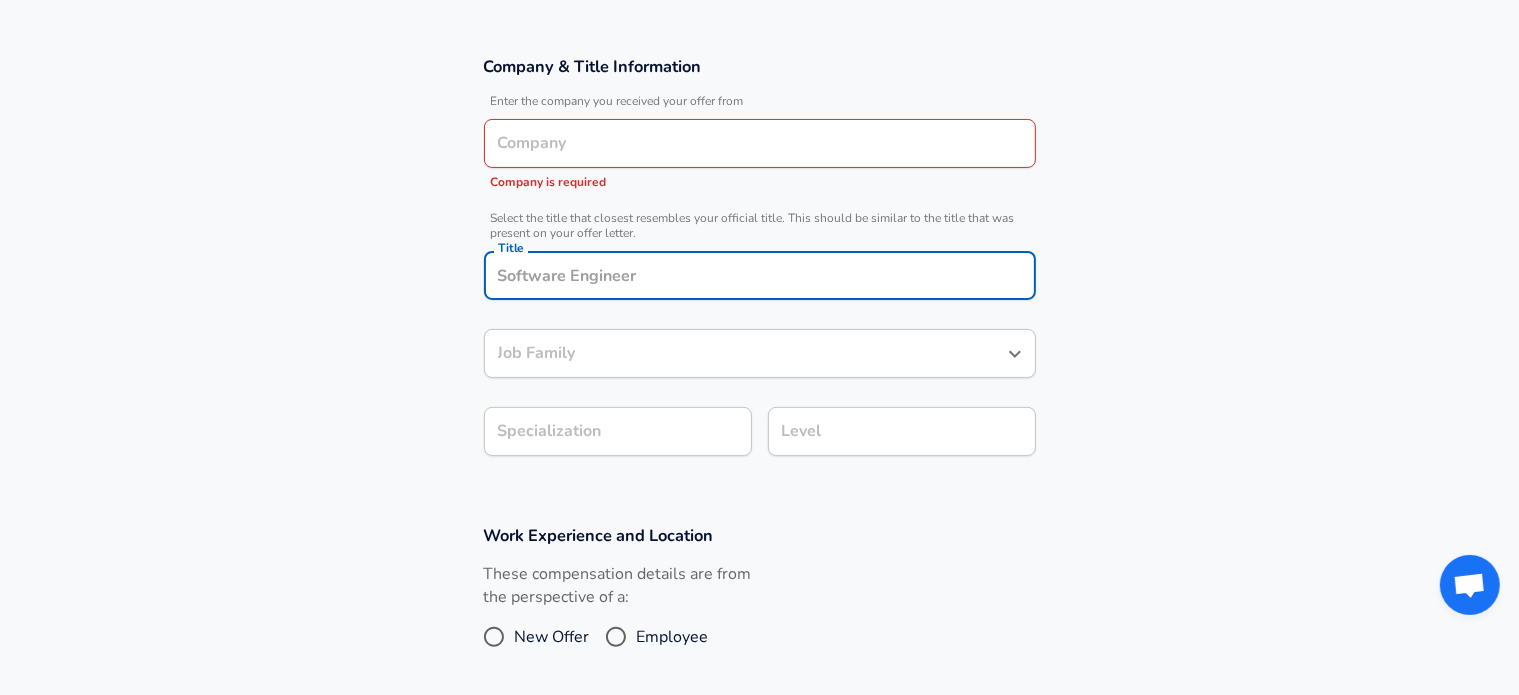 scroll, scrollTop: 364, scrollLeft: 0, axis: vertical 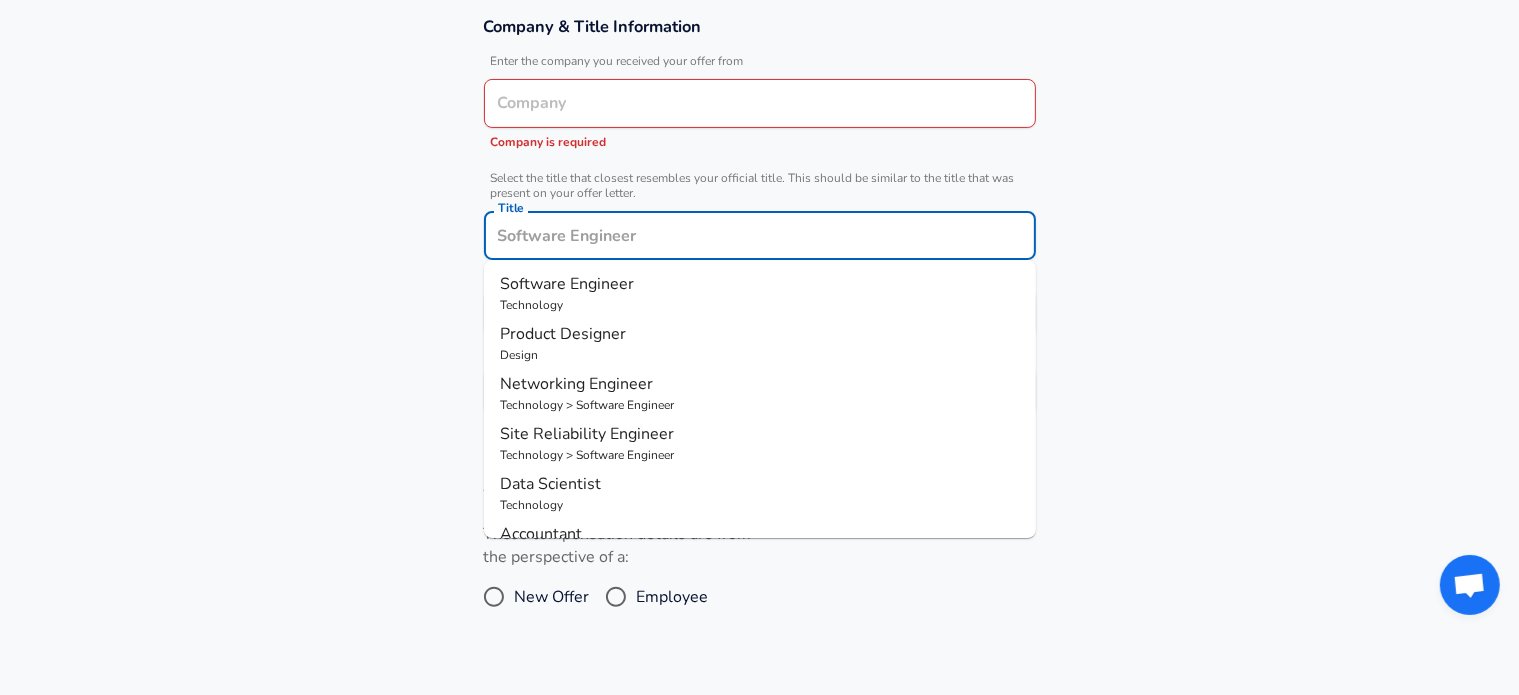 click on "Title" at bounding box center [760, 235] 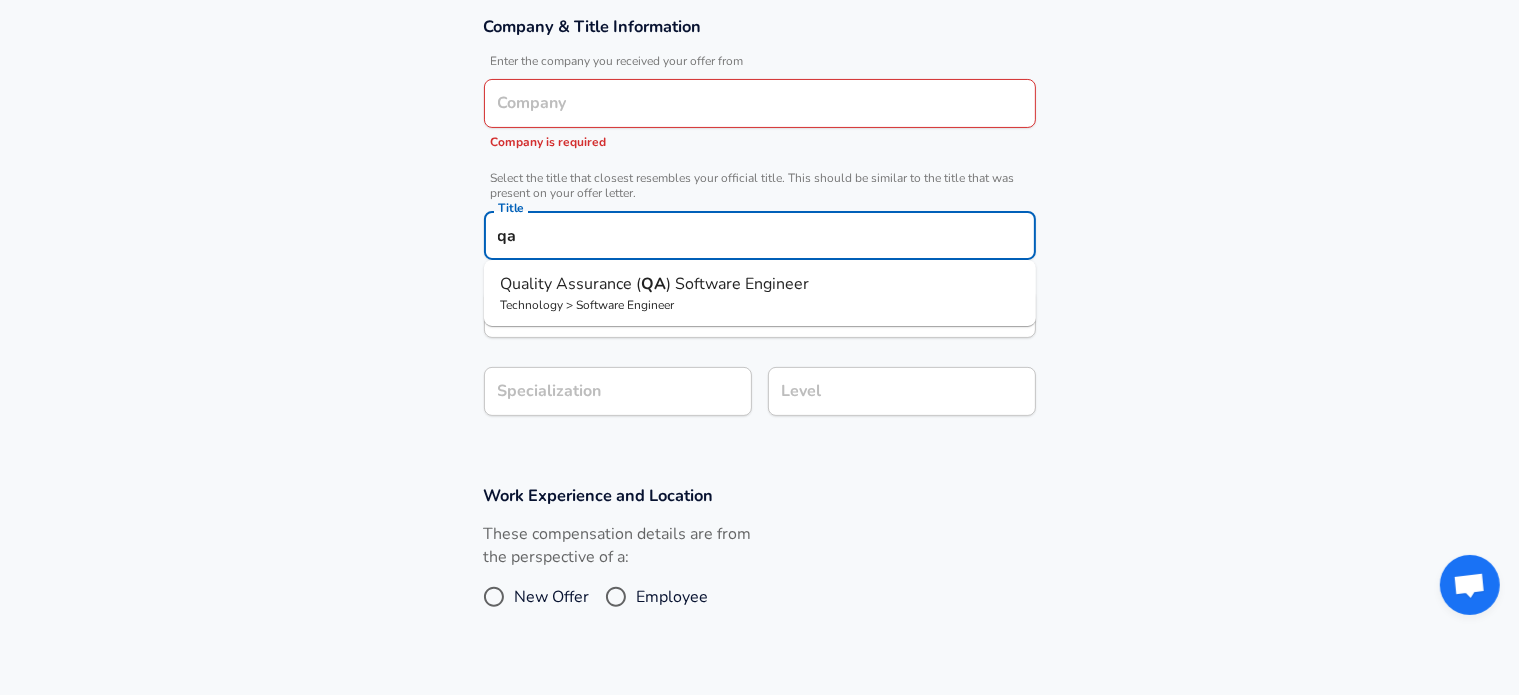 click on "Quality Assurance ( QA ) Software Engineer" at bounding box center [760, 284] 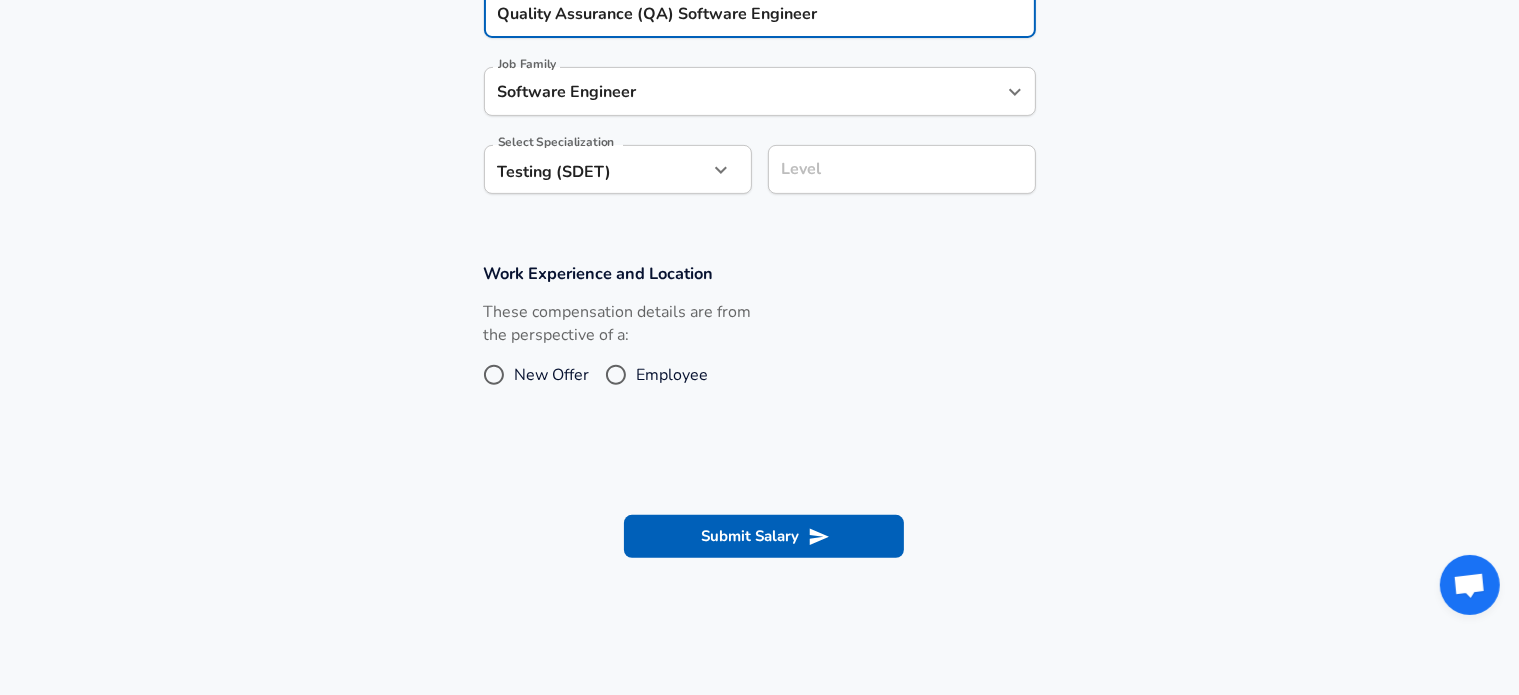 type on "Quality Assurance (QA) Software Engineer" 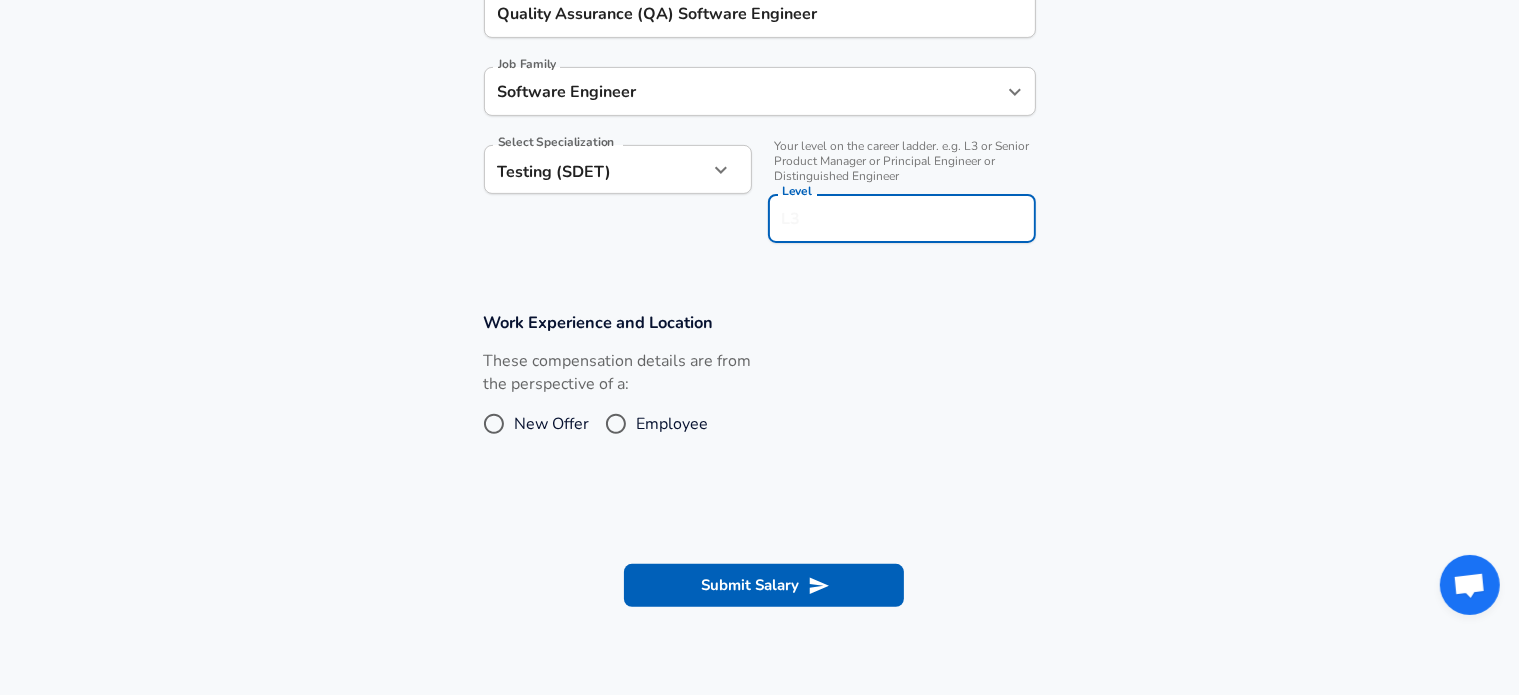 scroll, scrollTop: 626, scrollLeft: 0, axis: vertical 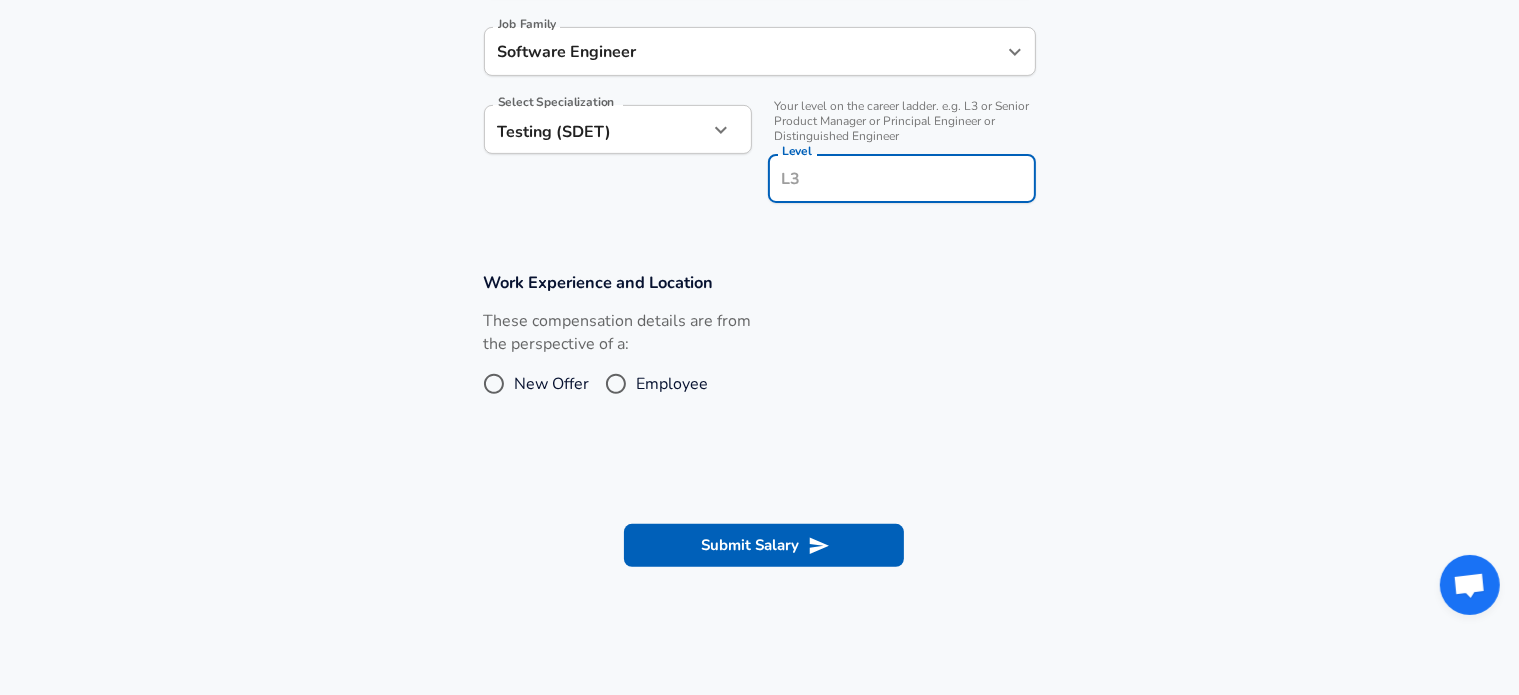 click on "Level" at bounding box center [902, 178] 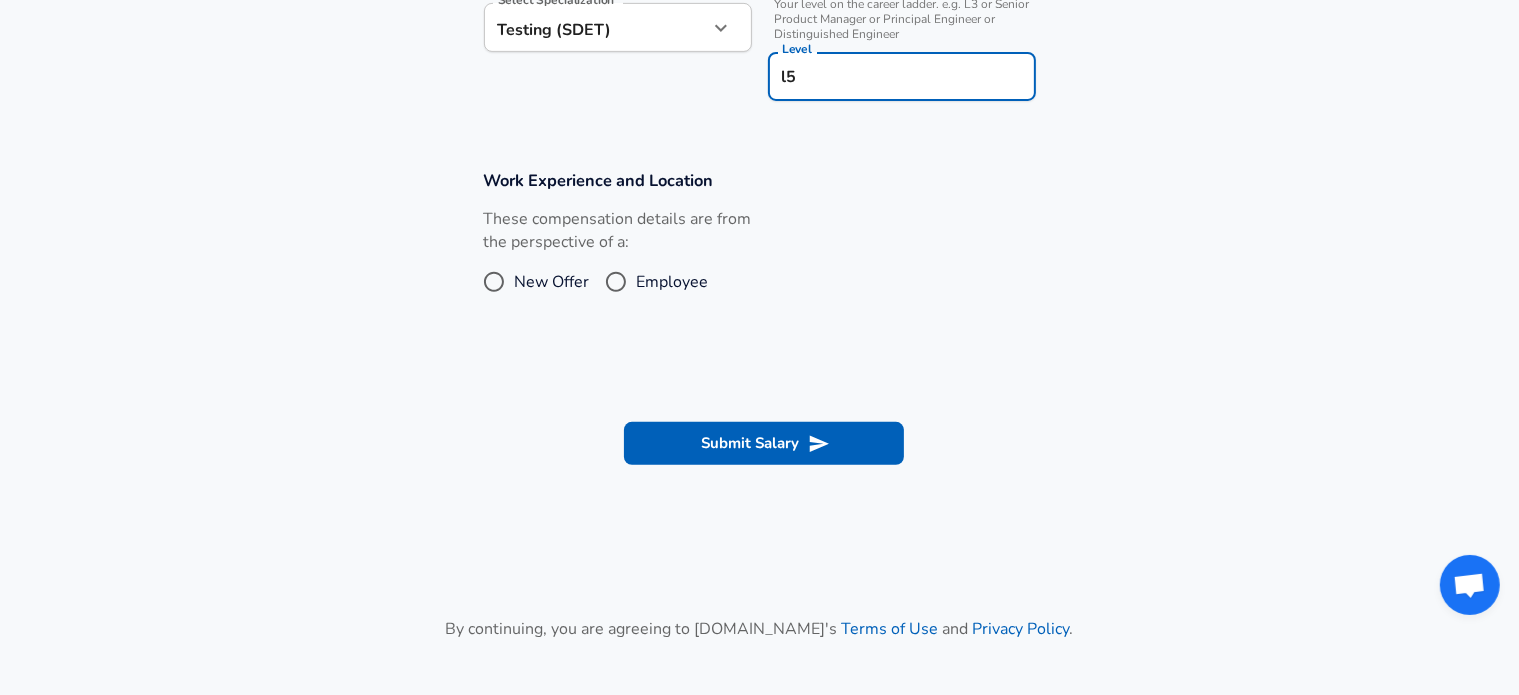 scroll, scrollTop: 730, scrollLeft: 0, axis: vertical 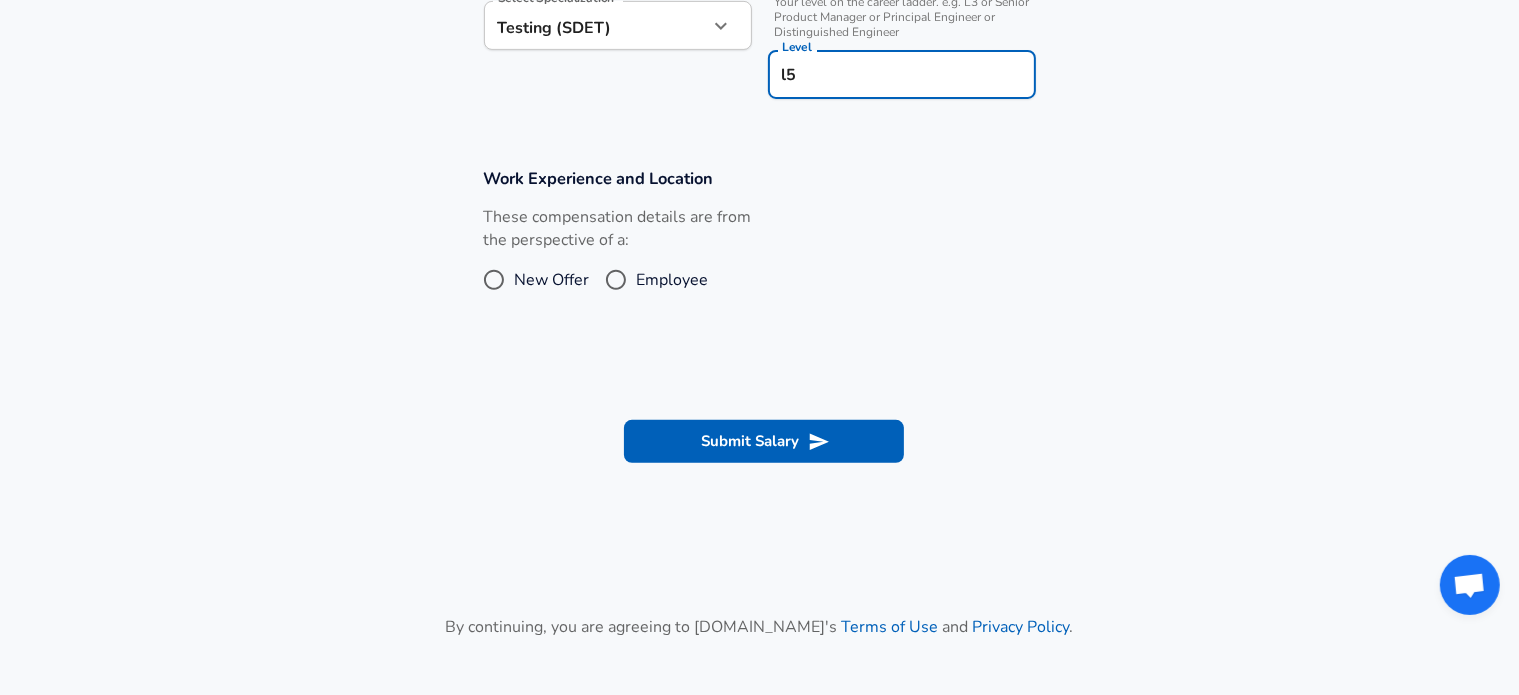 type on "l5" 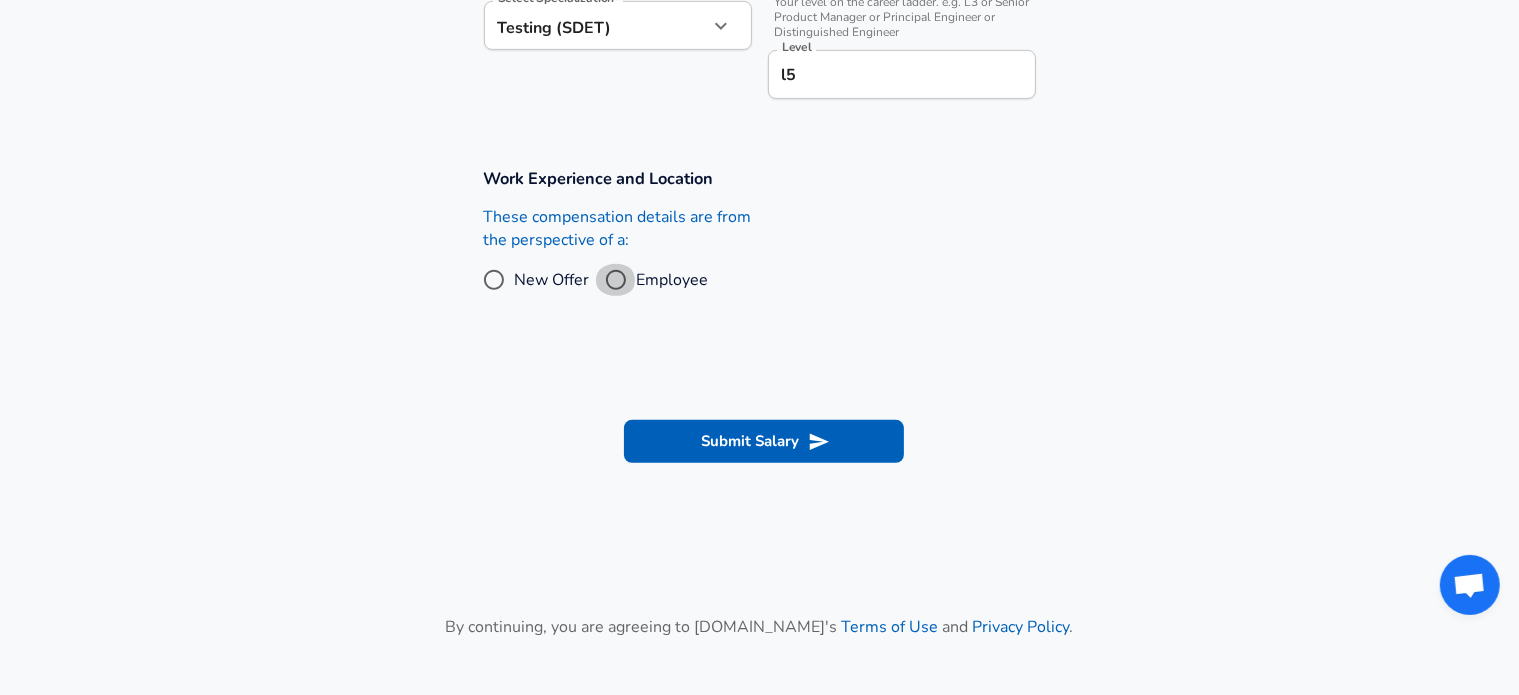click on "Employee" at bounding box center [616, 280] 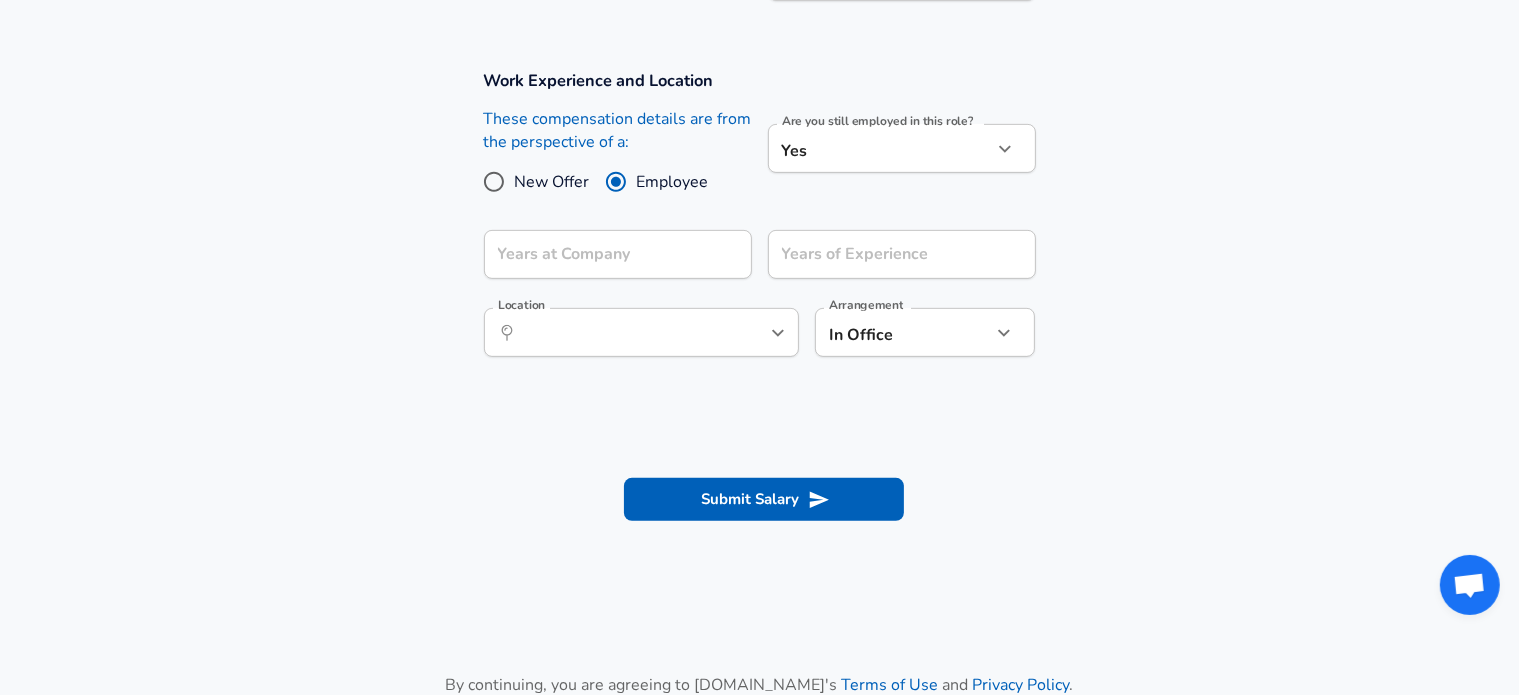 scroll, scrollTop: 826, scrollLeft: 0, axis: vertical 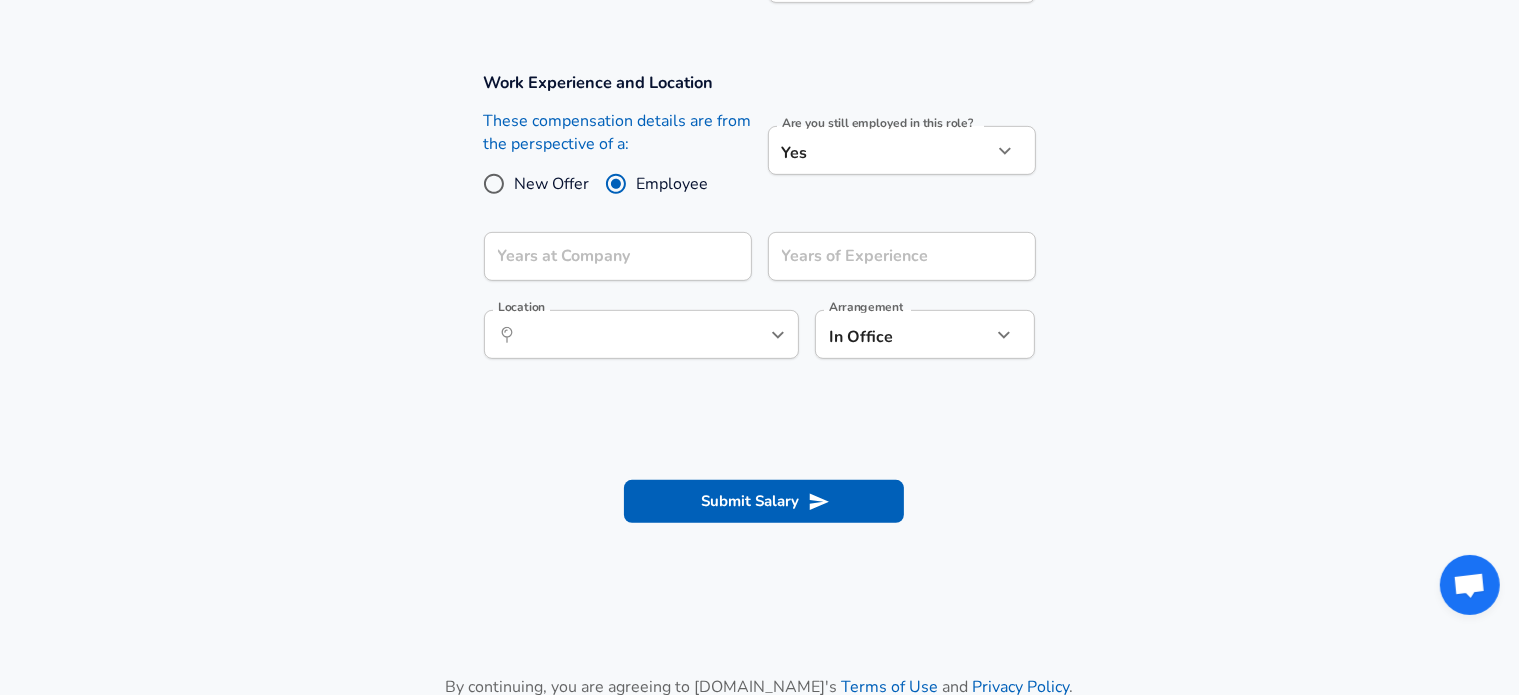 click on "New Offer" at bounding box center (494, 184) 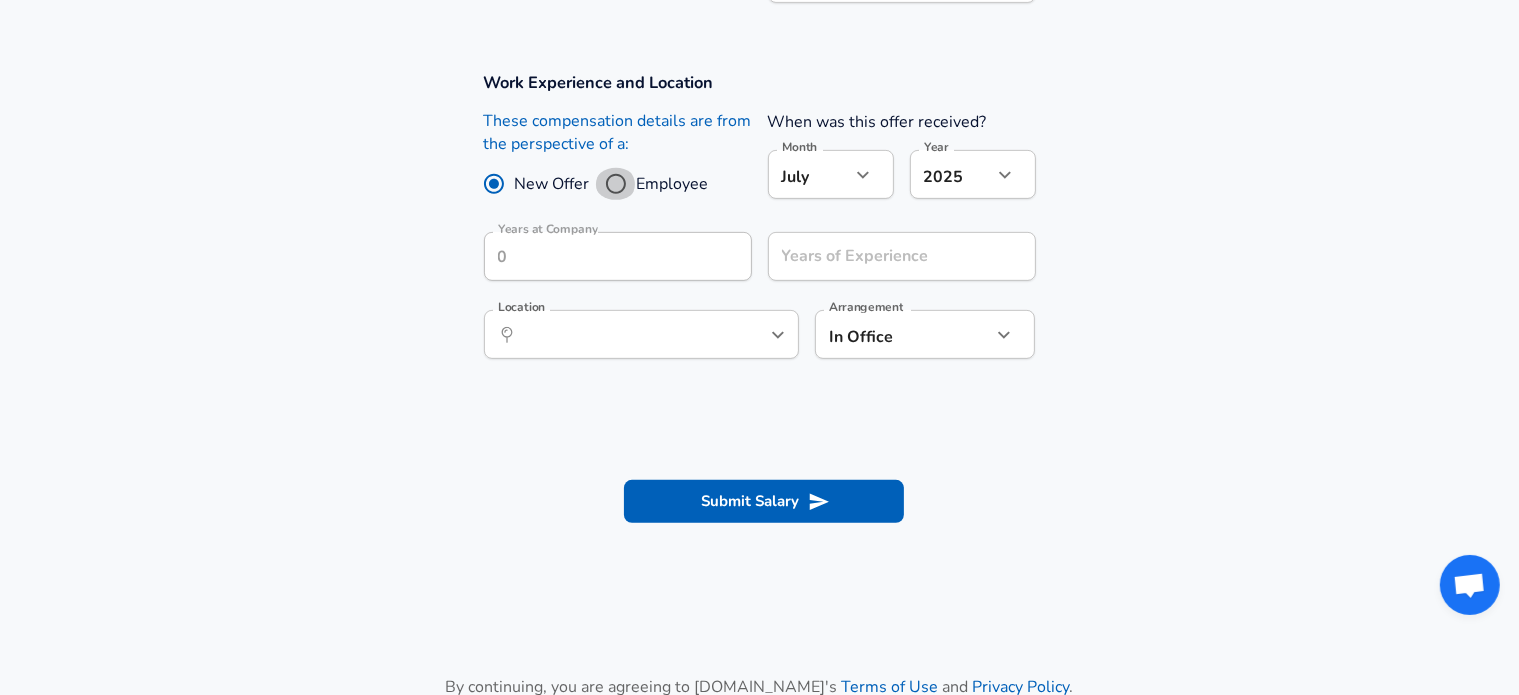 click on "Employee" at bounding box center (616, 184) 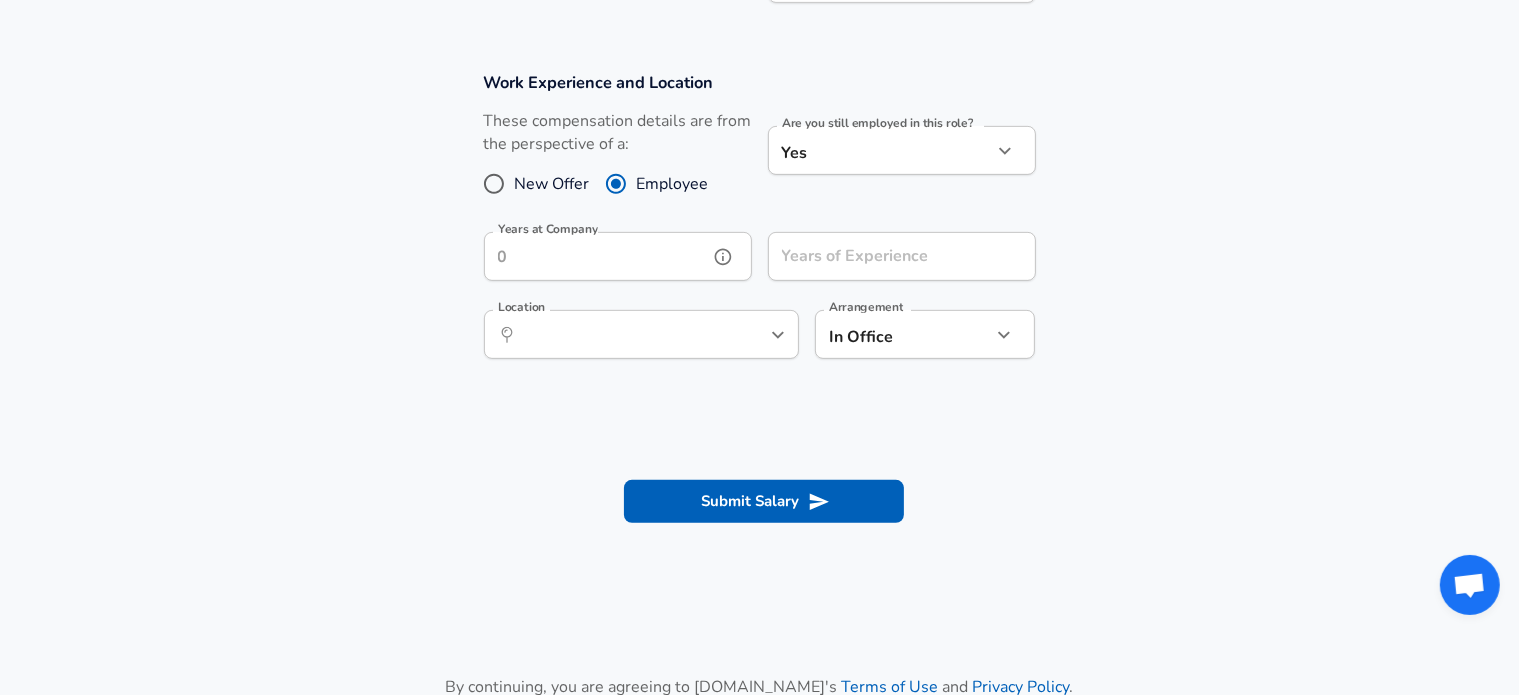 click on "Years at Company" at bounding box center [596, 256] 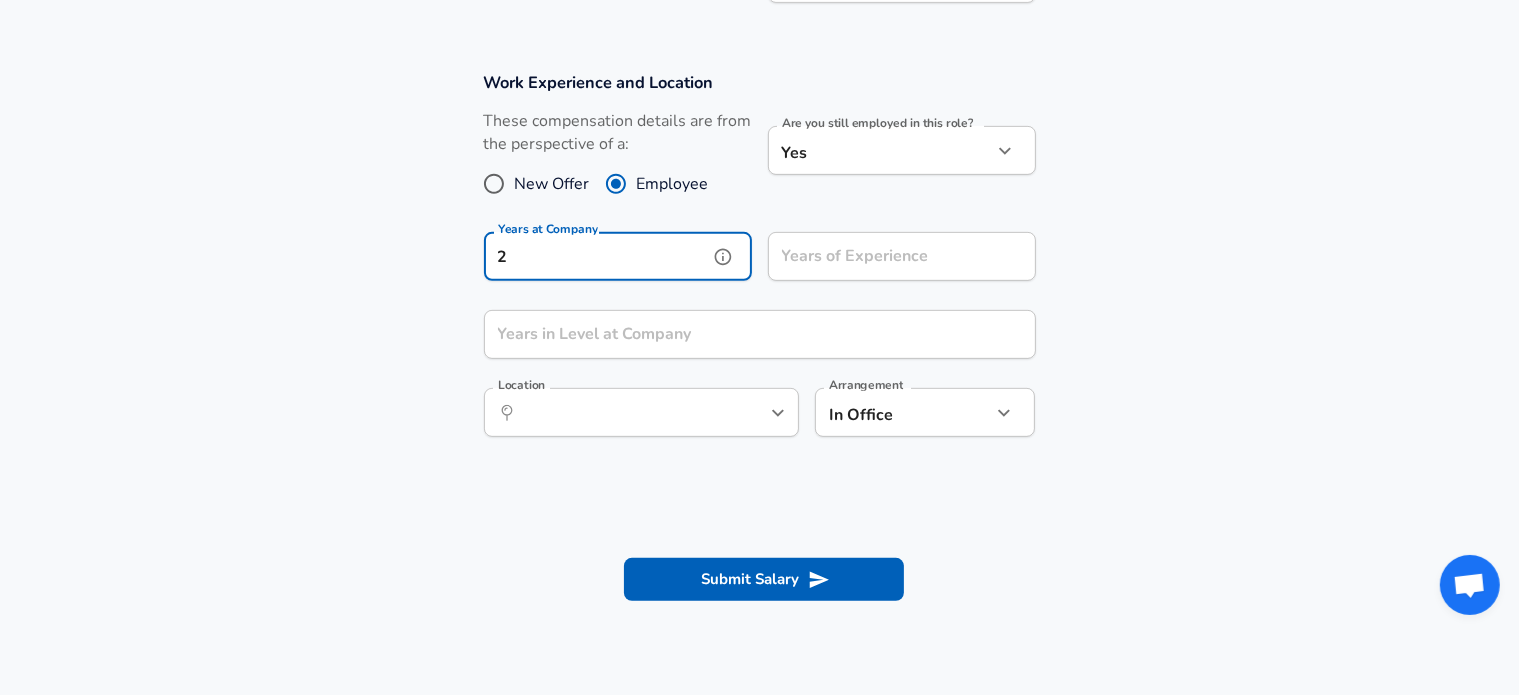 type on "2" 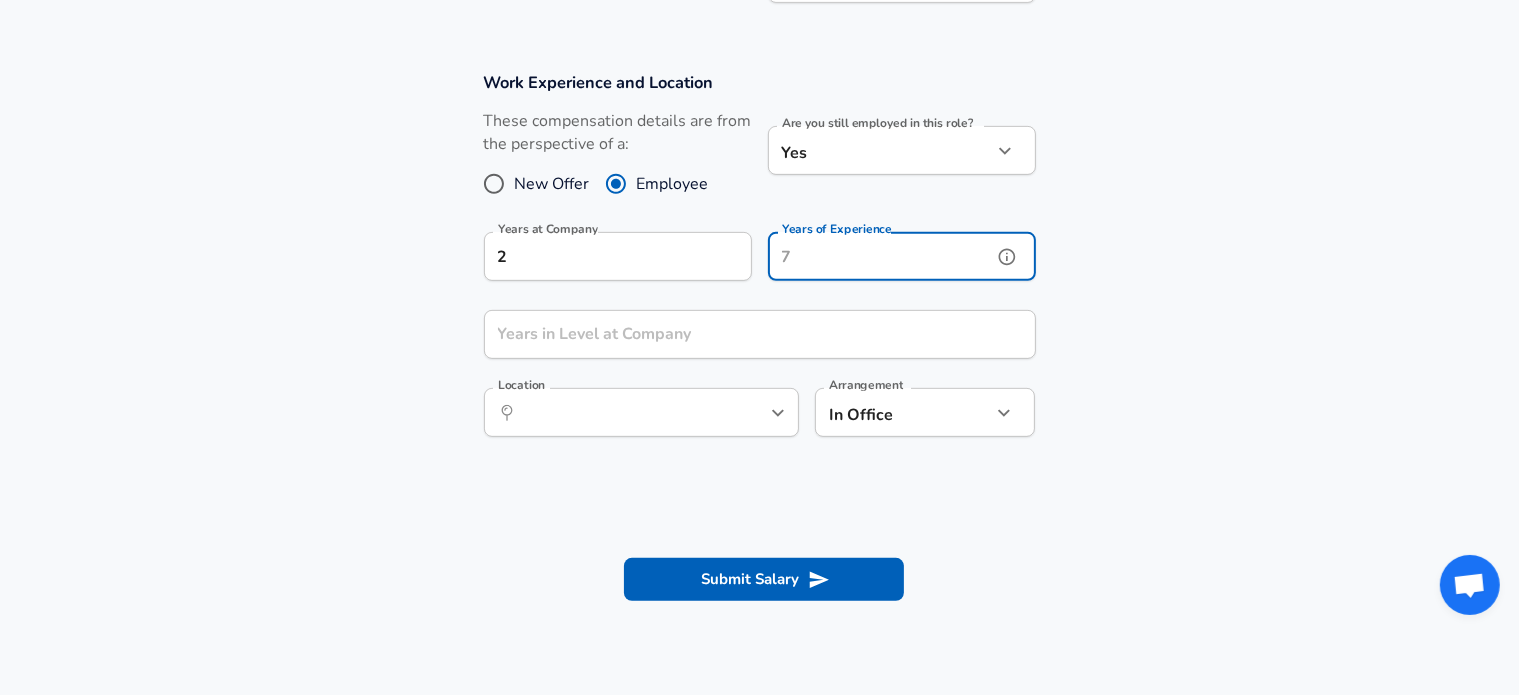click on "Years of Experience" at bounding box center (880, 256) 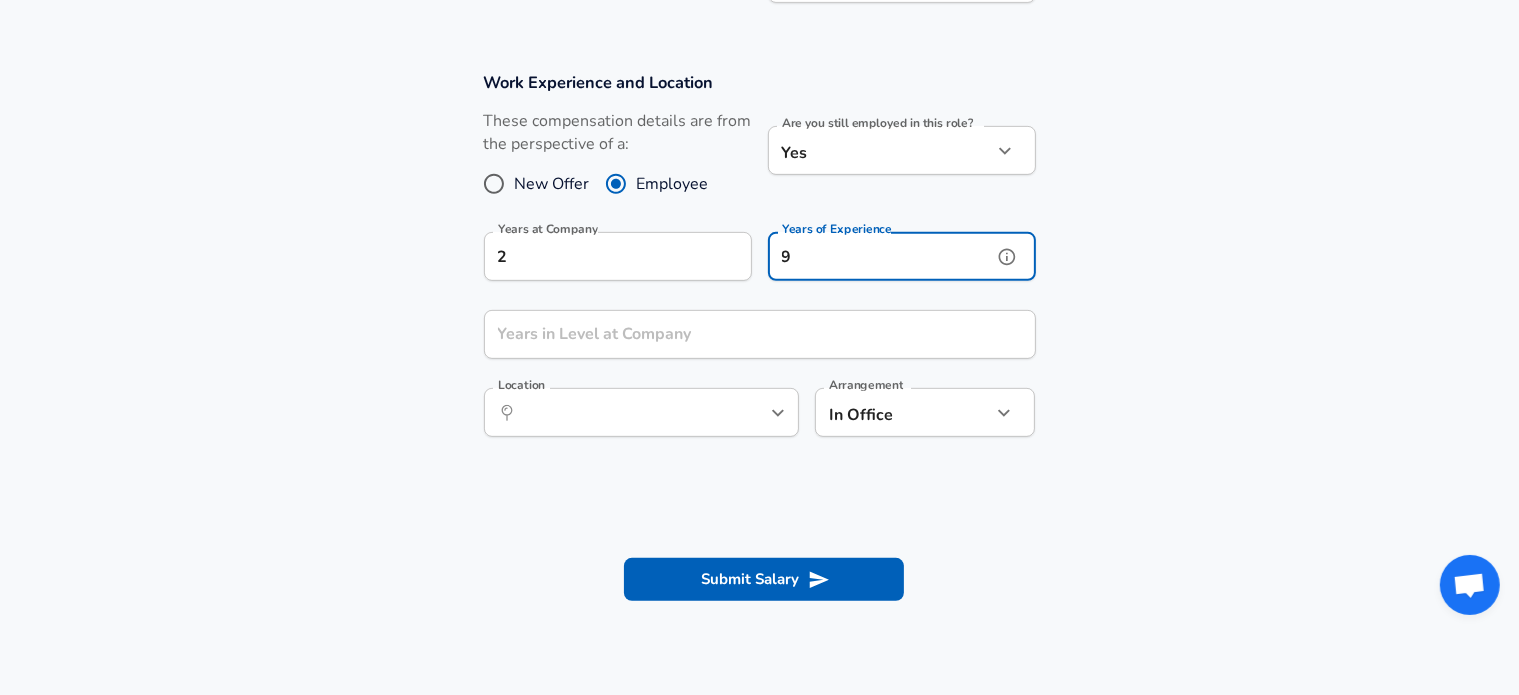 type on "9" 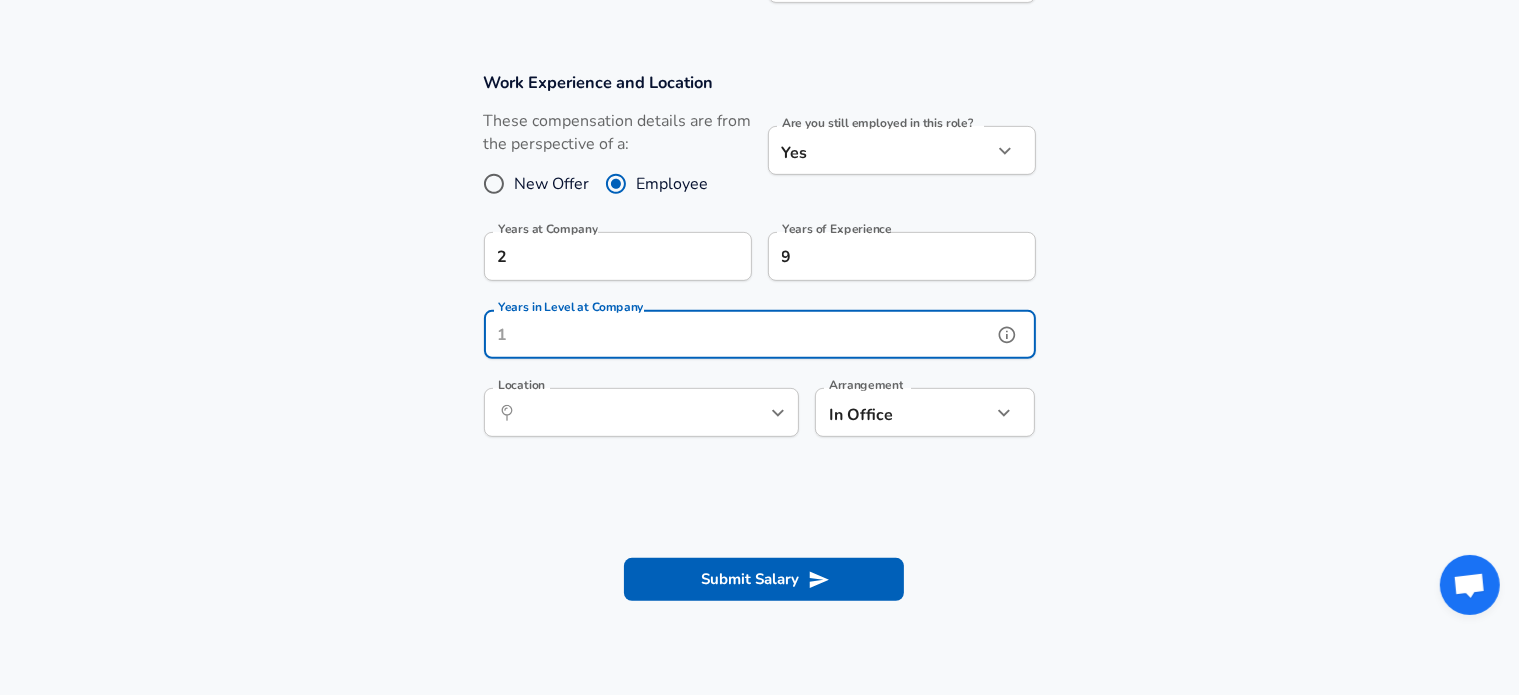click on "Years in Level at Company" at bounding box center (738, 334) 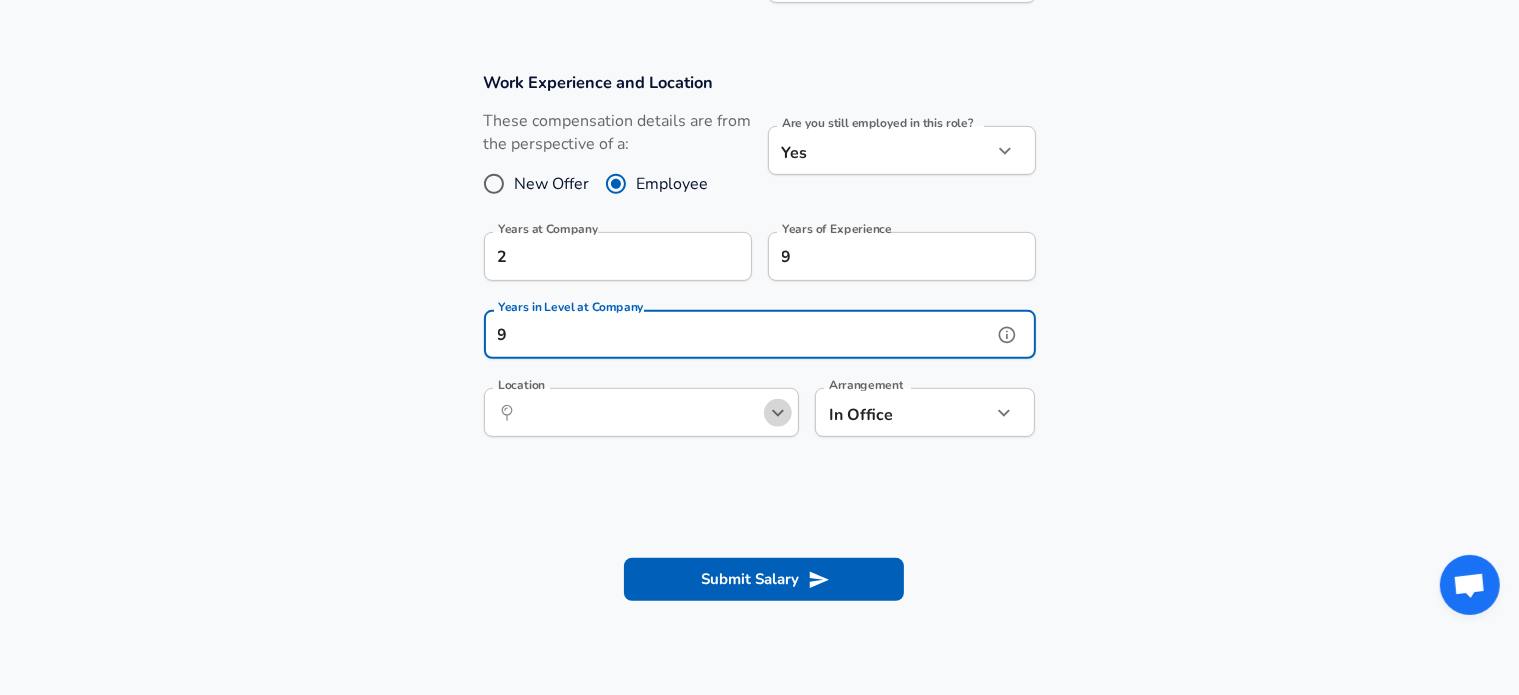 click 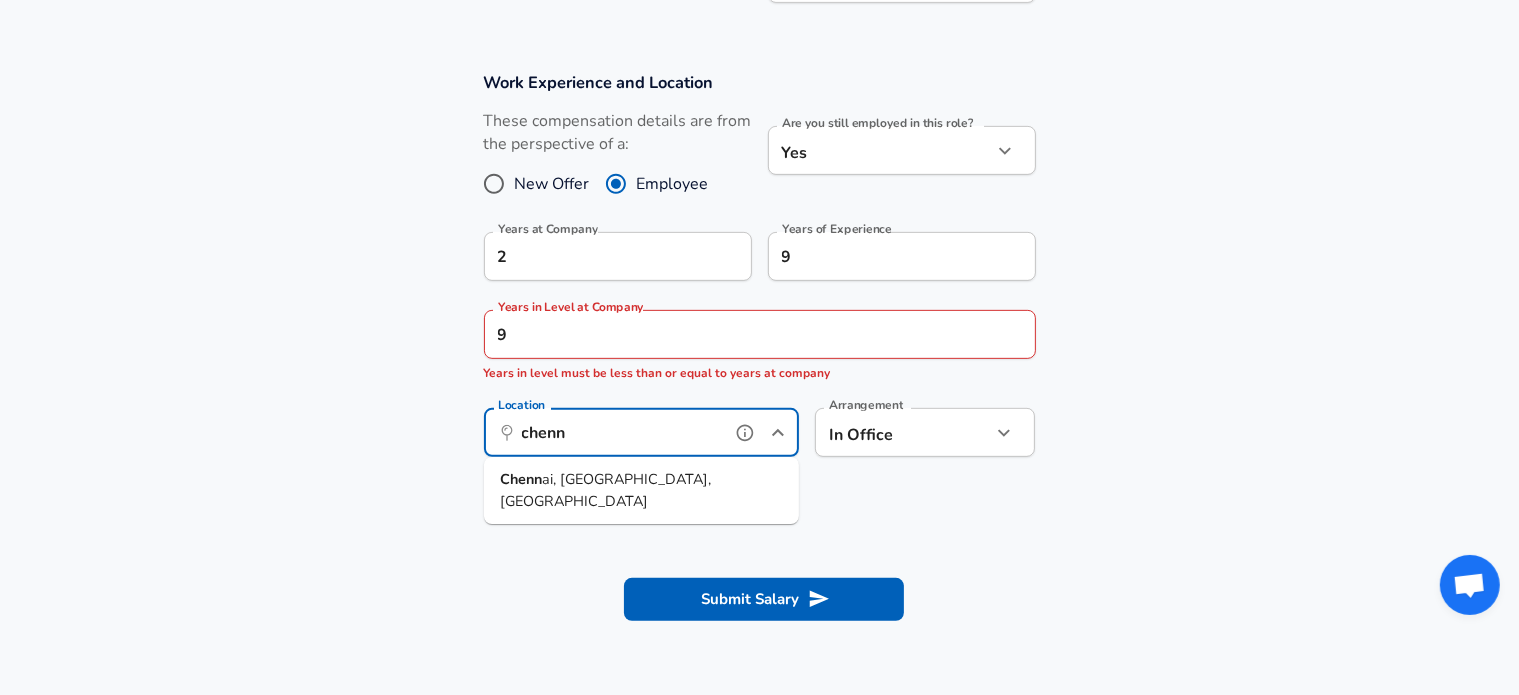 click on "Chenn ai, [GEOGRAPHIC_DATA], [GEOGRAPHIC_DATA]" at bounding box center [641, 490] 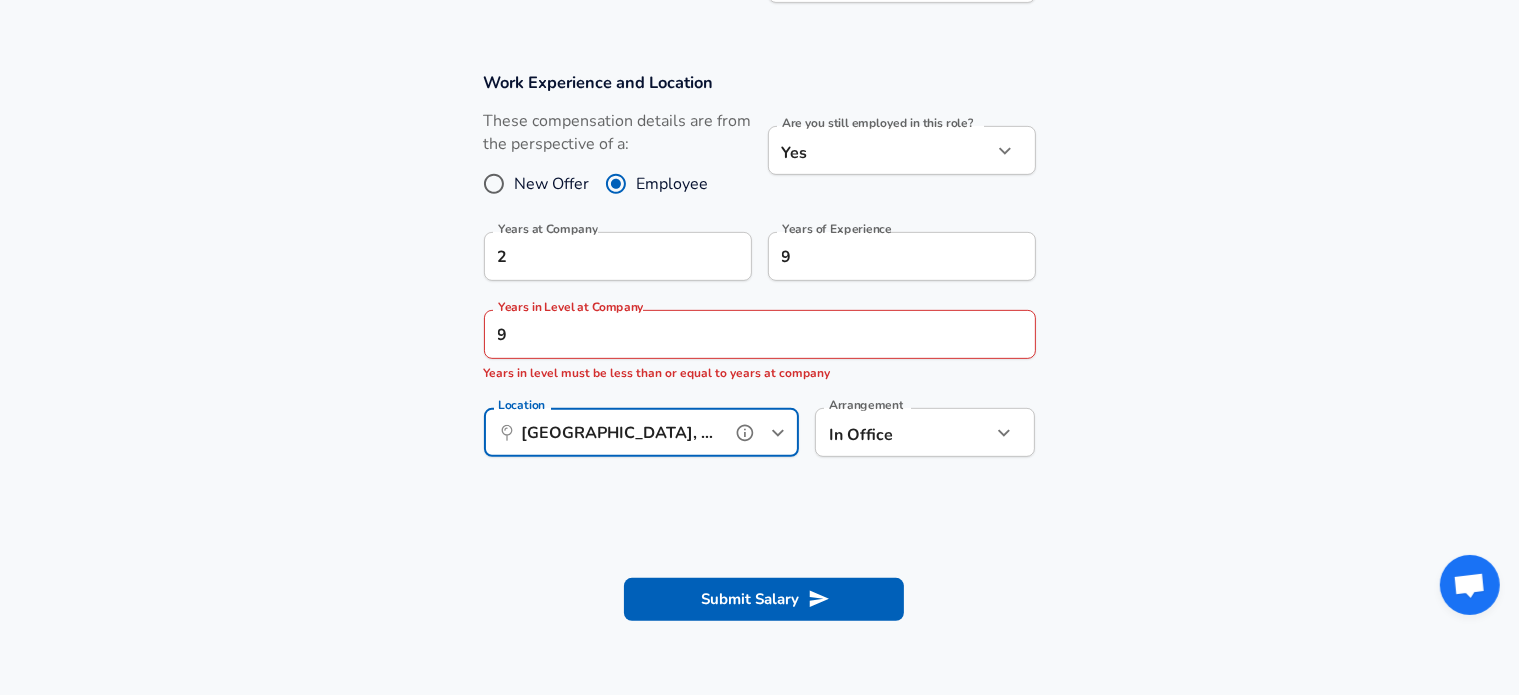 type on "[GEOGRAPHIC_DATA], [GEOGRAPHIC_DATA], [GEOGRAPHIC_DATA]" 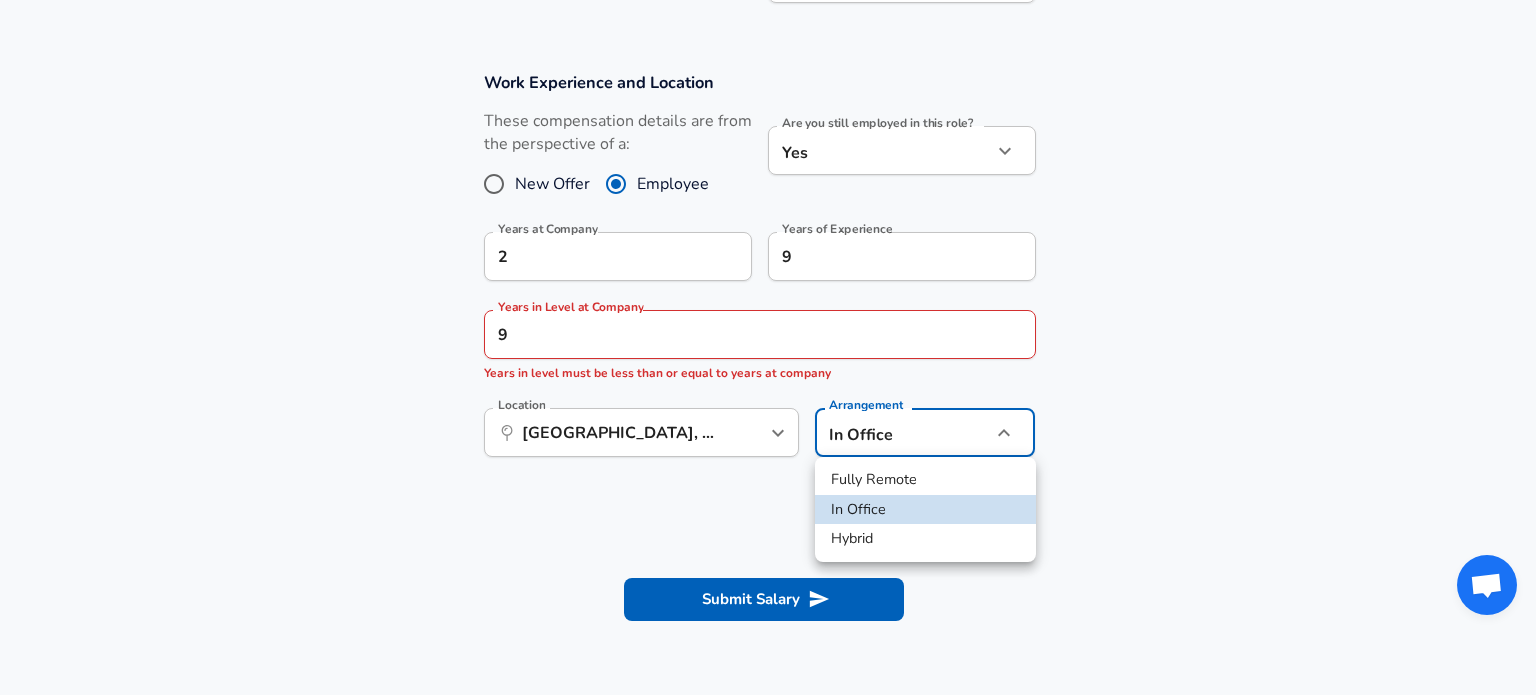 click on "Restart Add Your Salary Upload your offer letter   to verify your submission Enhance Privacy and Anonymity Yes Automatically hides specific fields until there are enough submissions to safely display the full details.   More Details Based on your submission and the data points that we have already collected, we will automatically hide and anonymize specific fields if there aren't enough data points to remain sufficiently anonymous. Company & Title Information   Enter the company you received your offer from Company Company Company is required   Select the title that closest resembles your official title. This should be similar to the title that was present on your offer letter. Title Quality Assurance (QA) Software Engineer Title Job Family Software Engineer Job Family Select Specialization Testing (SDET) Testing (SDET) Select Specialization   Your level on the career ladder. e.g. L3 or Senior Product Manager or Principal Engineer or Distinguished Engineer Level l5 Level Work Experience and Location New Offer" at bounding box center (768, -479) 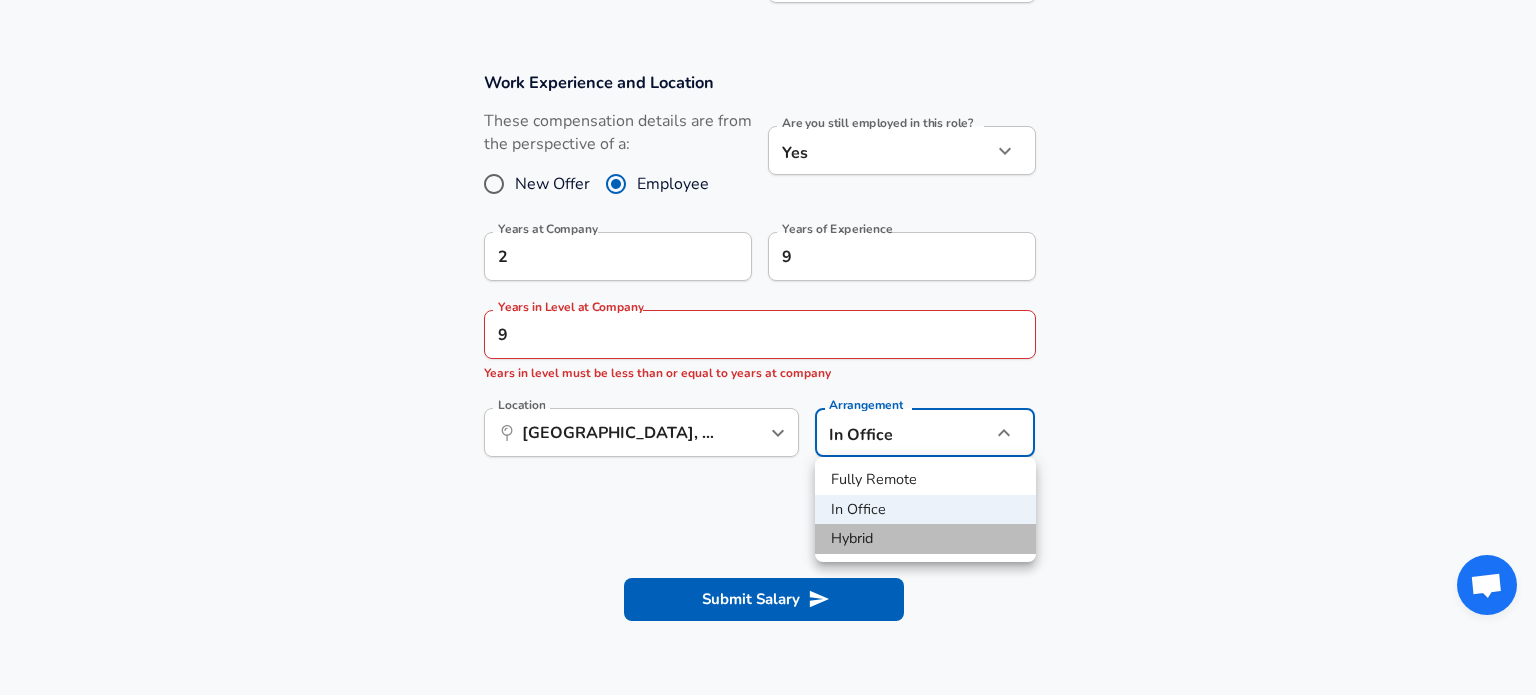 click on "Hybrid" at bounding box center (925, 539) 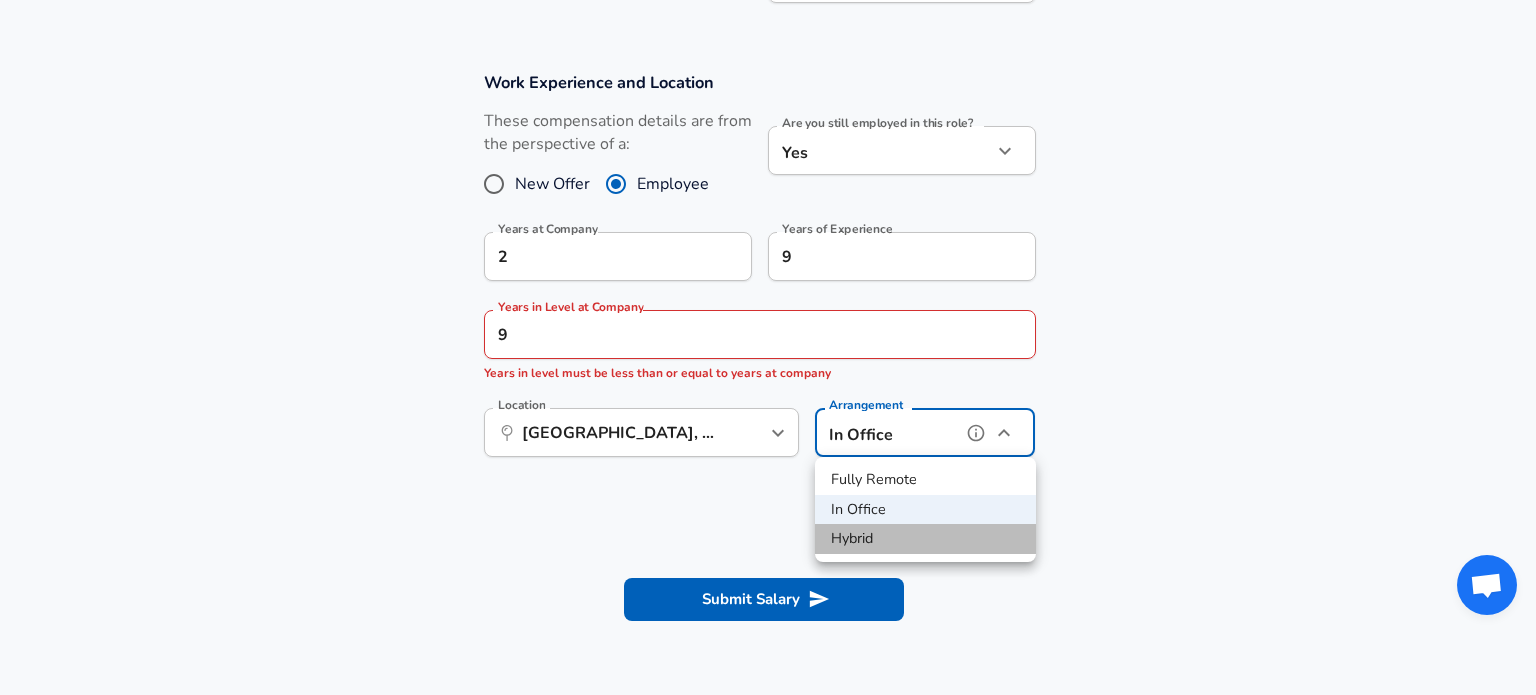 type on "hybrid" 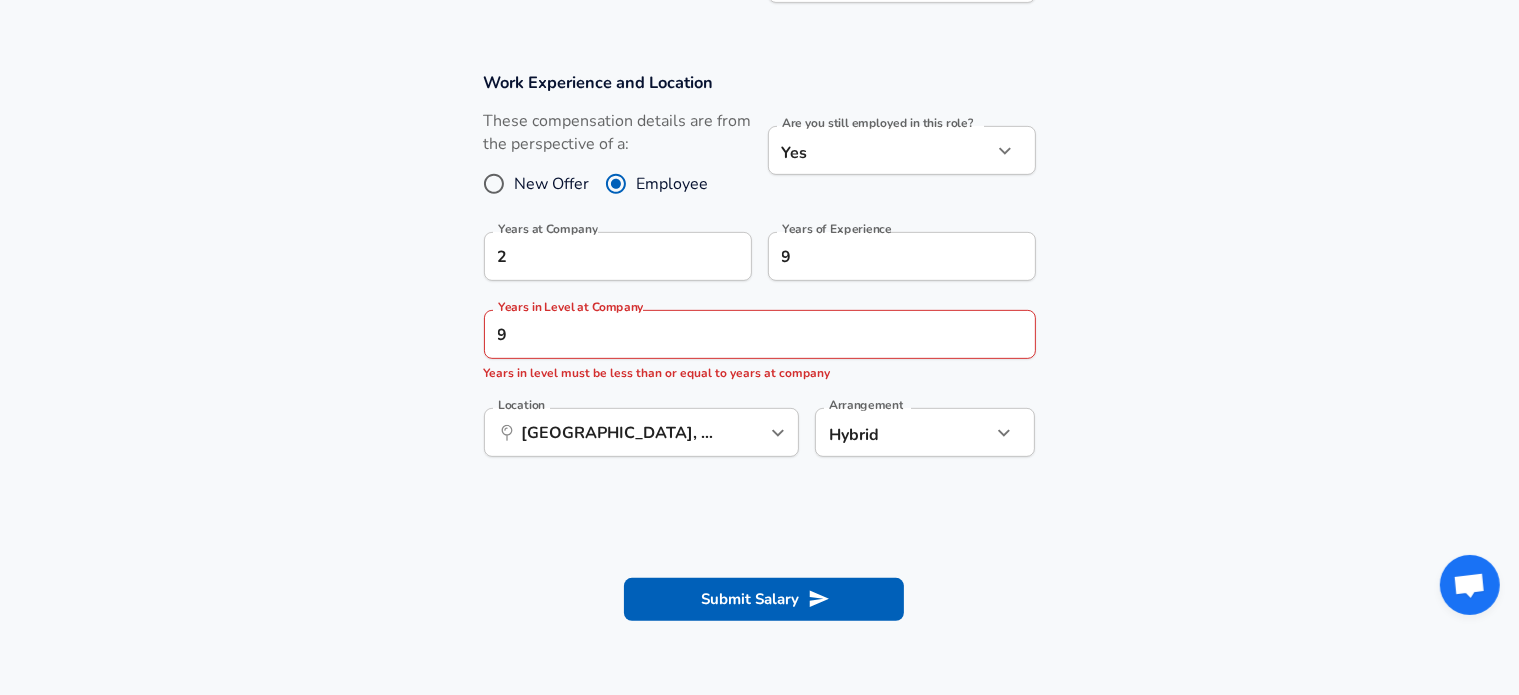 click on "Work Experience and Location These compensation details are from the perspective of a: New Offer Employee Are you still employed in this role? Yes yes Are you still employed in this role? Years at Company 2 Years at Company Years of Experience 9 Years of Experience Years in Level at Company 9 Years in Level at Company Years in level must be less than or equal to years at company Location ​ [GEOGRAPHIC_DATA], [GEOGRAPHIC_DATA], [GEOGRAPHIC_DATA] Location Arrangement Hybrid hybrid Arrangement" at bounding box center [759, 275] 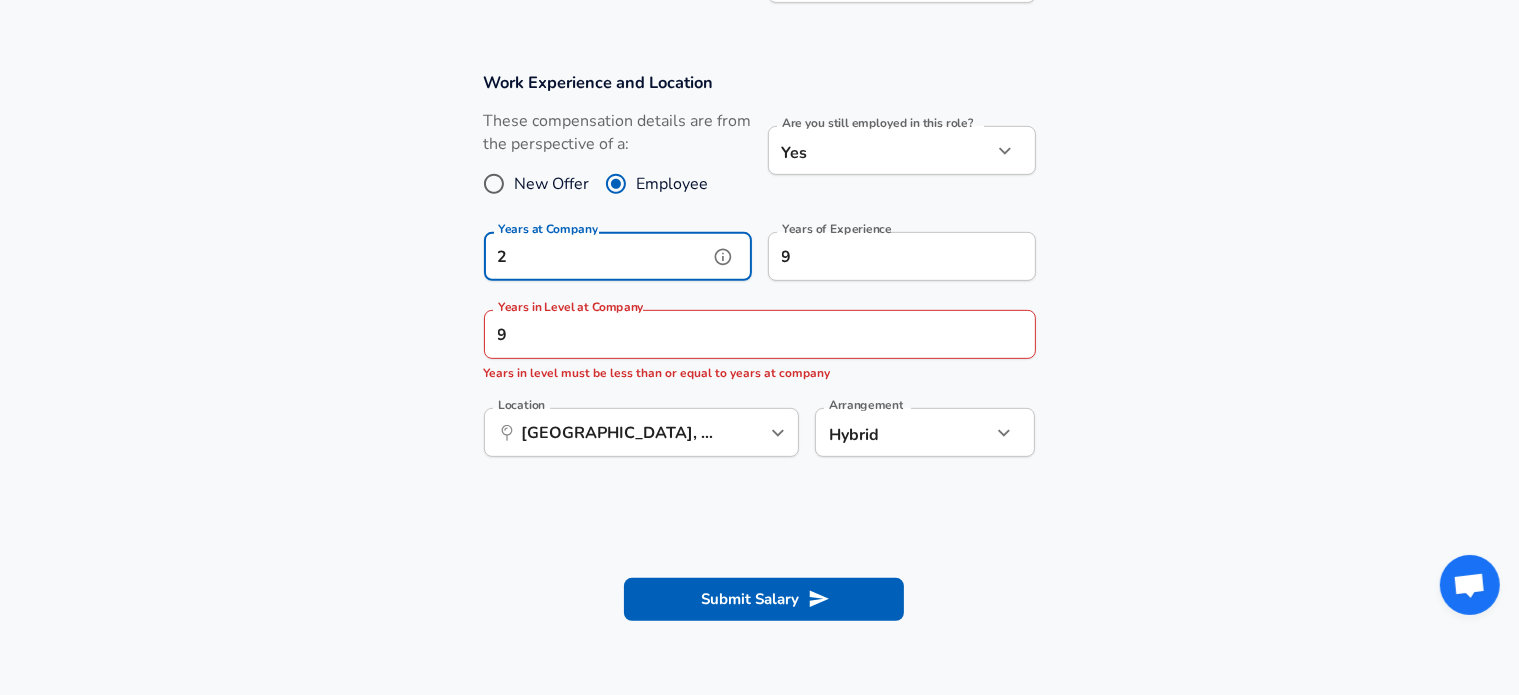 click on "2" at bounding box center [596, 256] 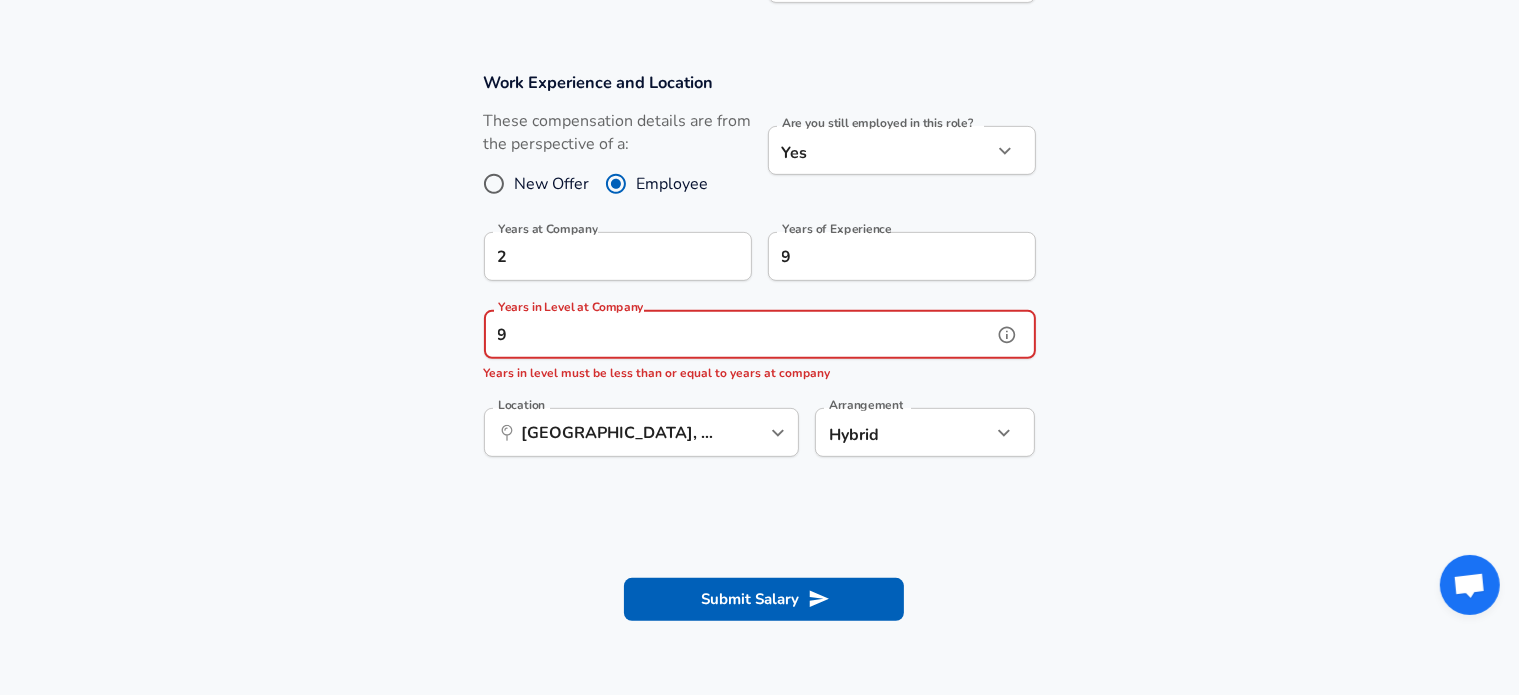 click on "9" at bounding box center (738, 334) 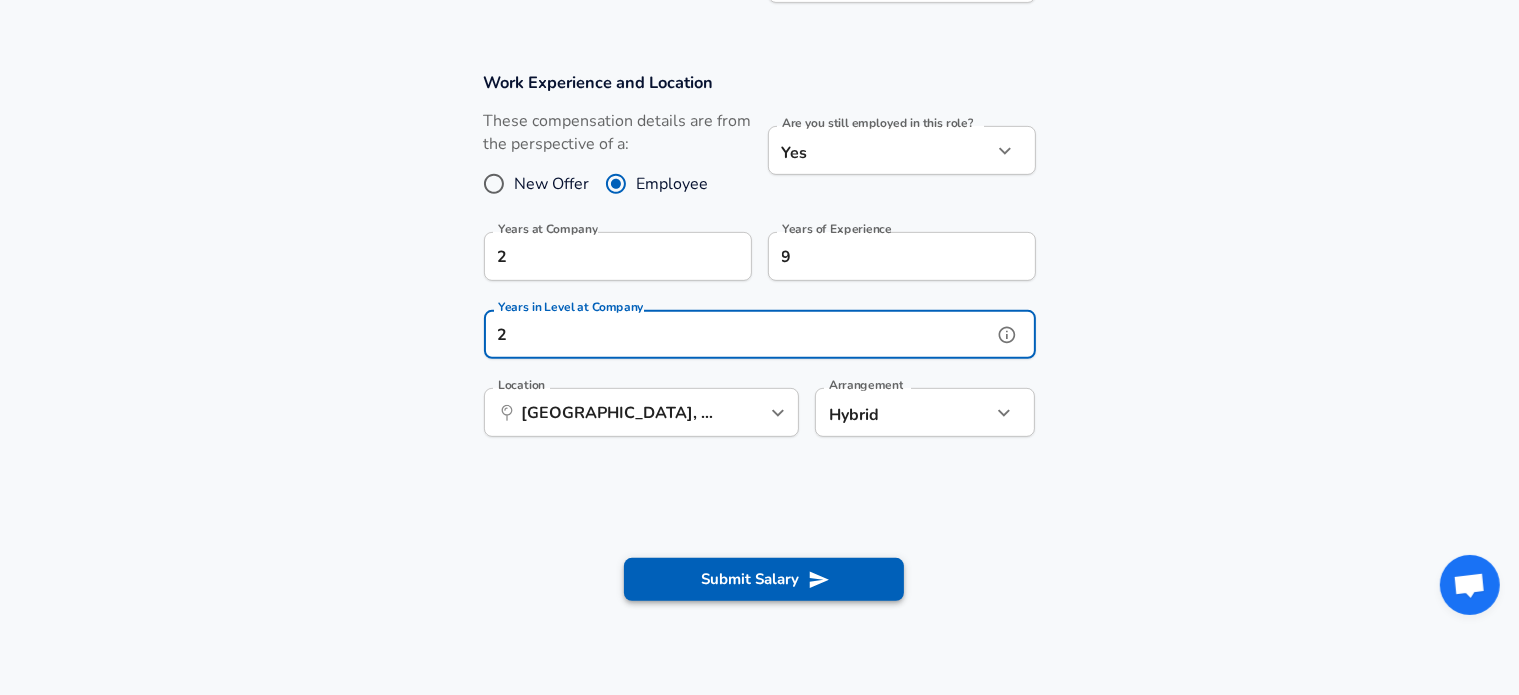 type on "2" 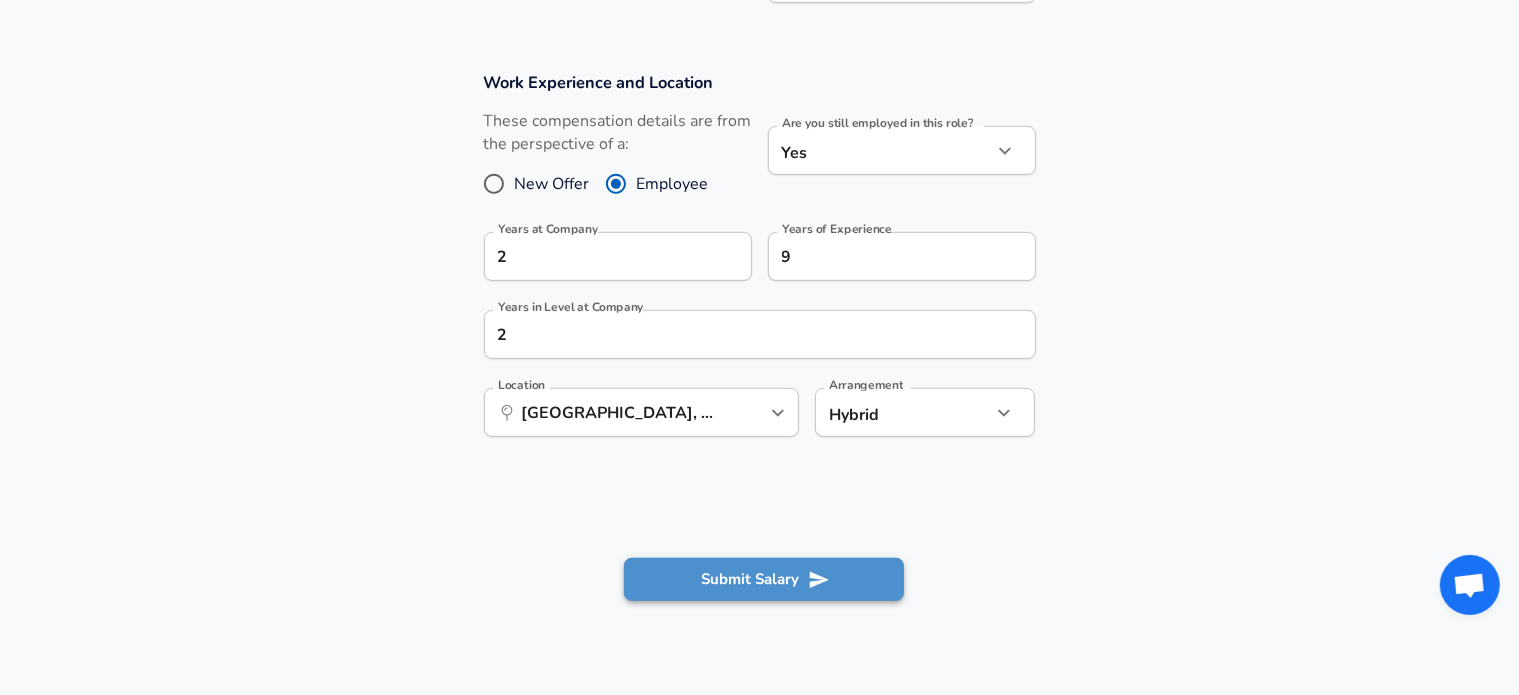 click on "Submit Salary" at bounding box center (764, 579) 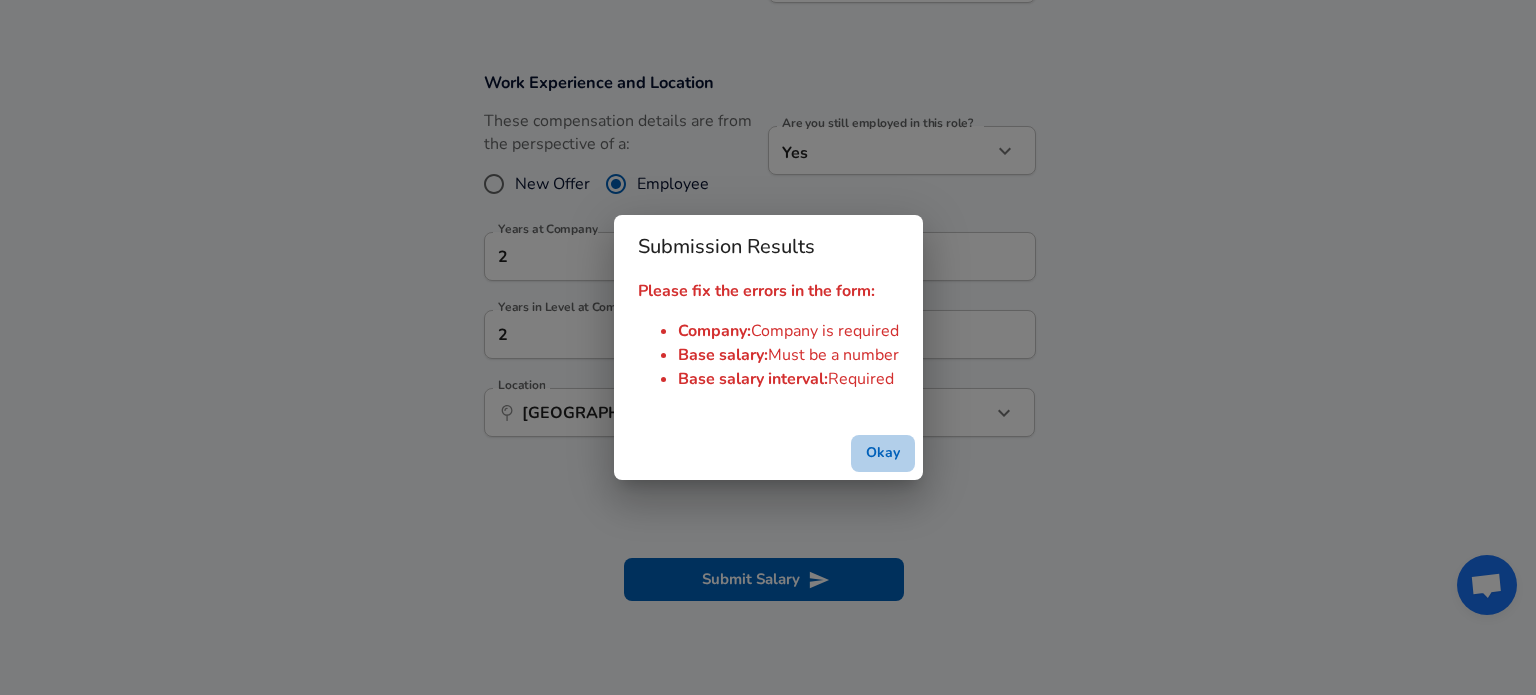 click on "Okay" at bounding box center (883, 453) 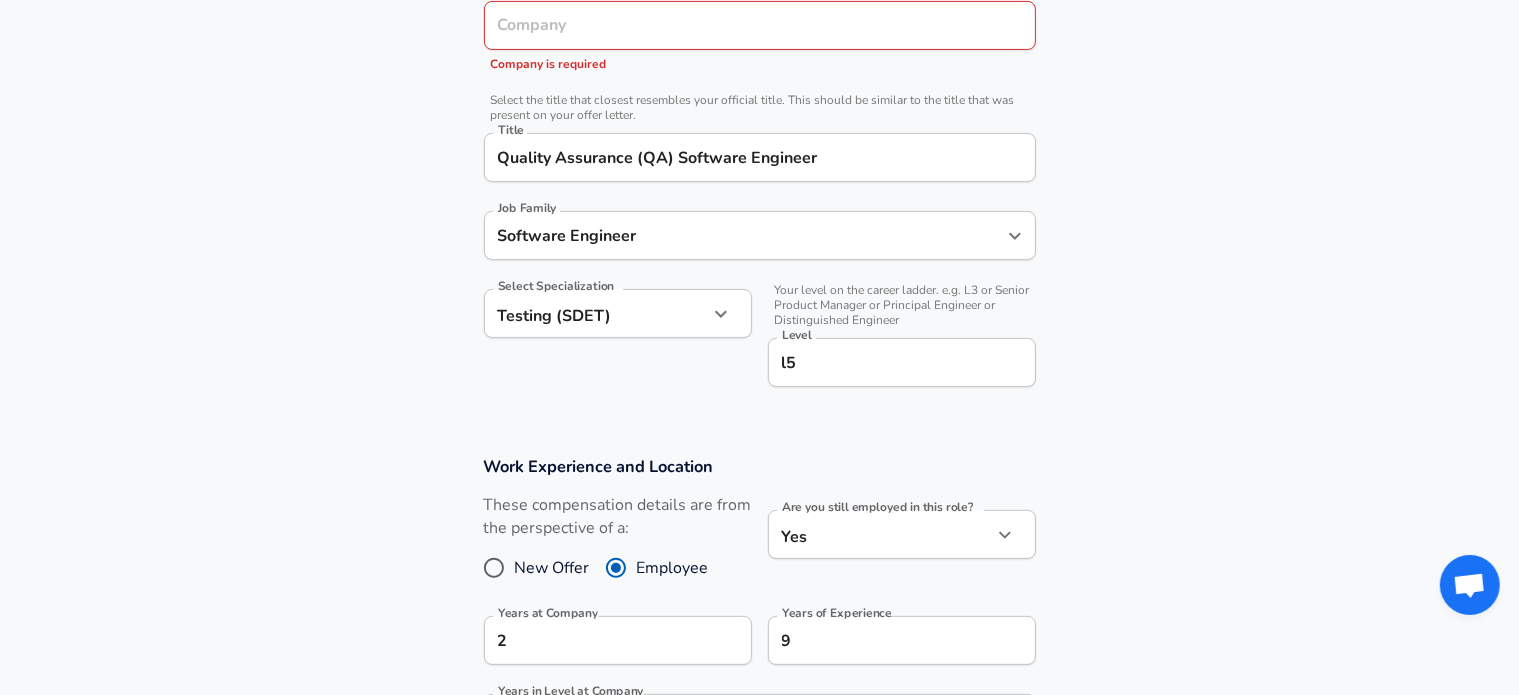 scroll, scrollTop: 438, scrollLeft: 0, axis: vertical 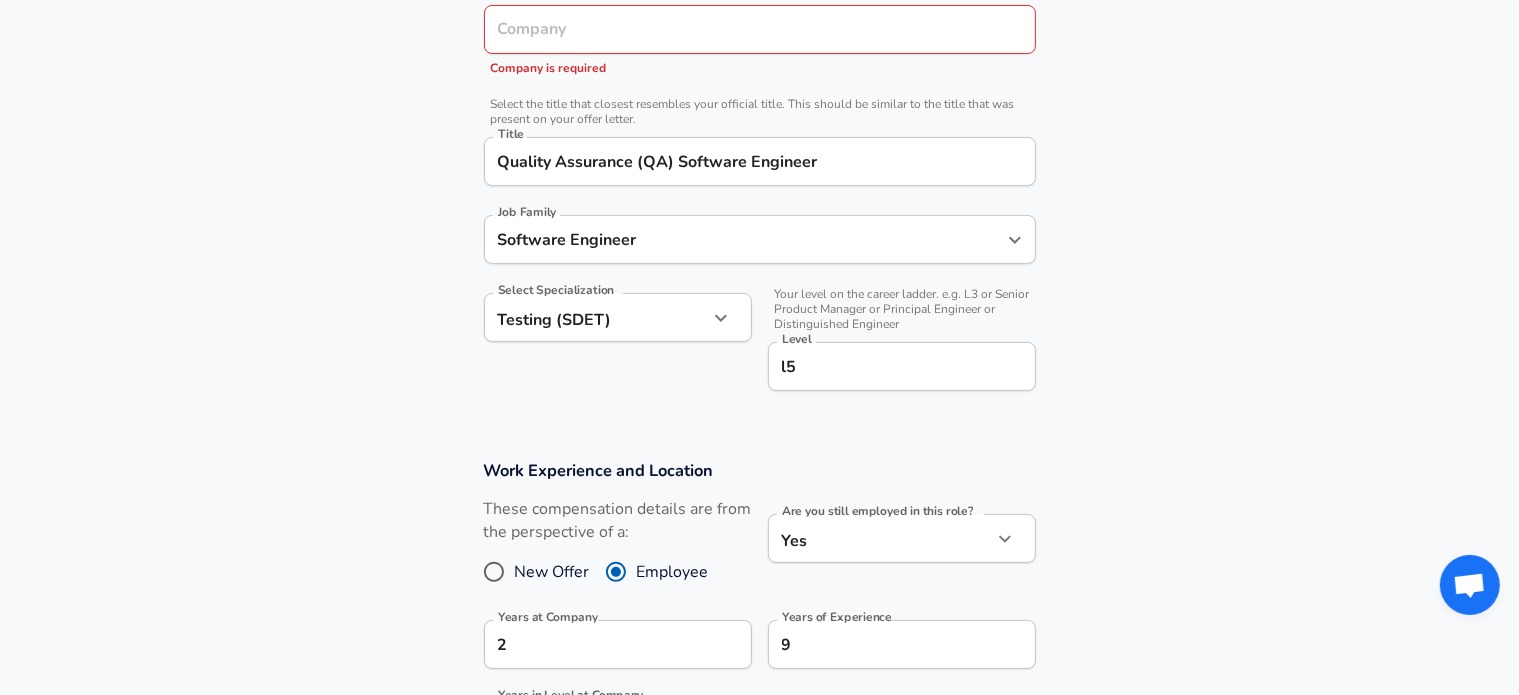 type 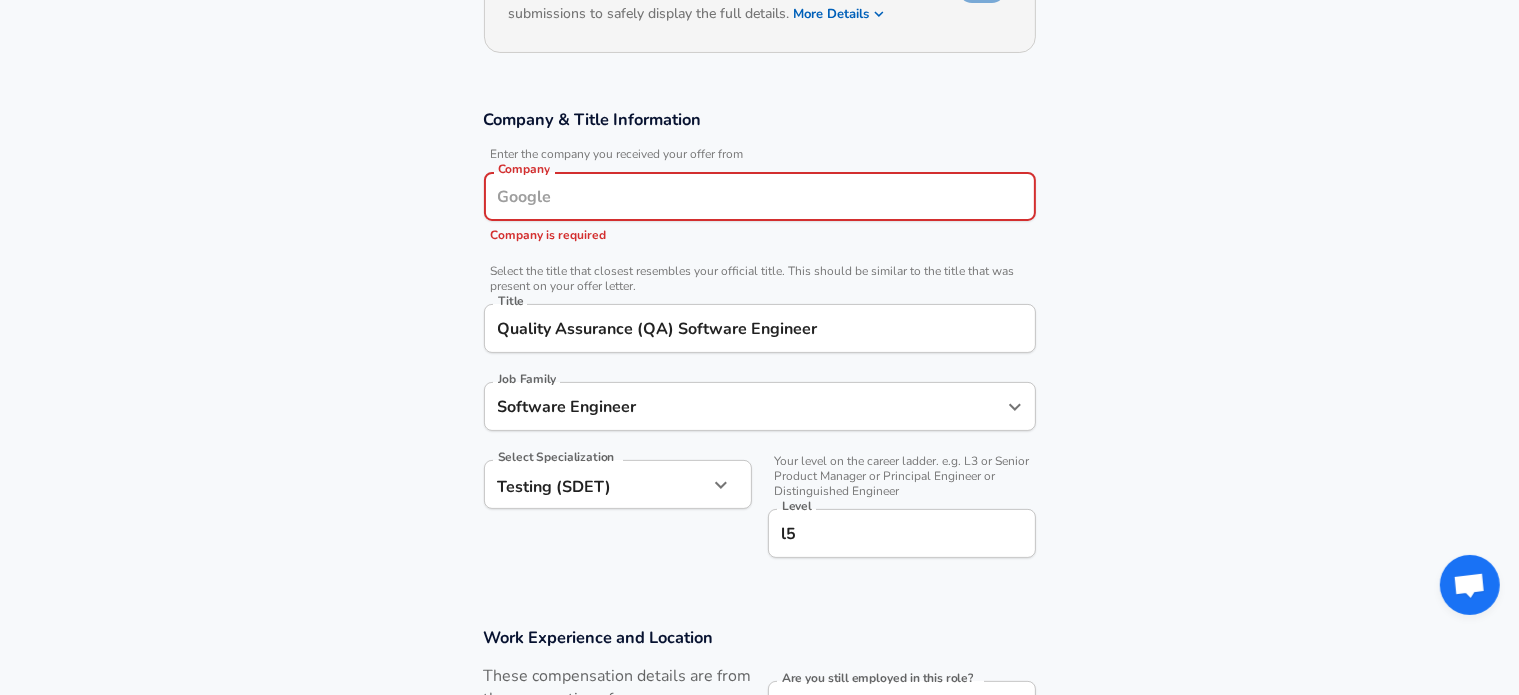 click on "Company" at bounding box center [760, 196] 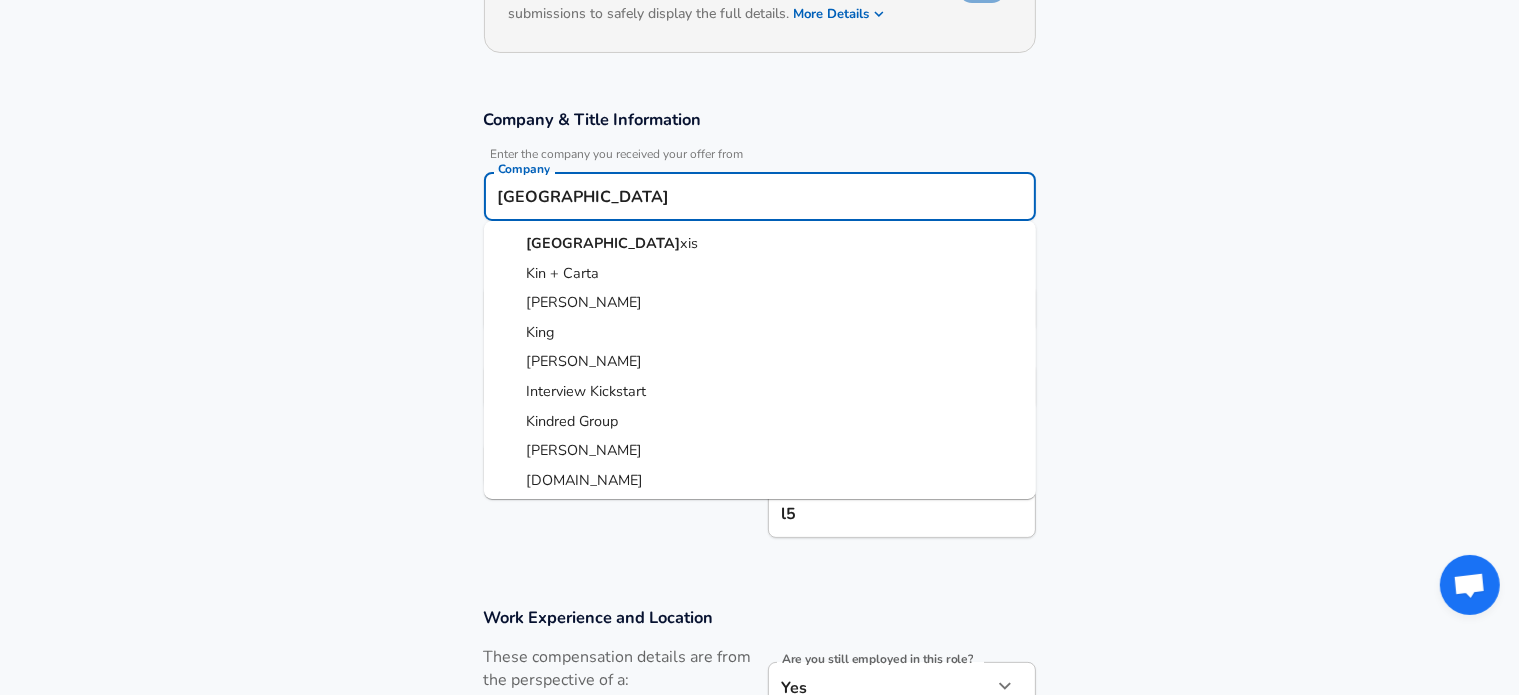 scroll, scrollTop: 204, scrollLeft: 0, axis: vertical 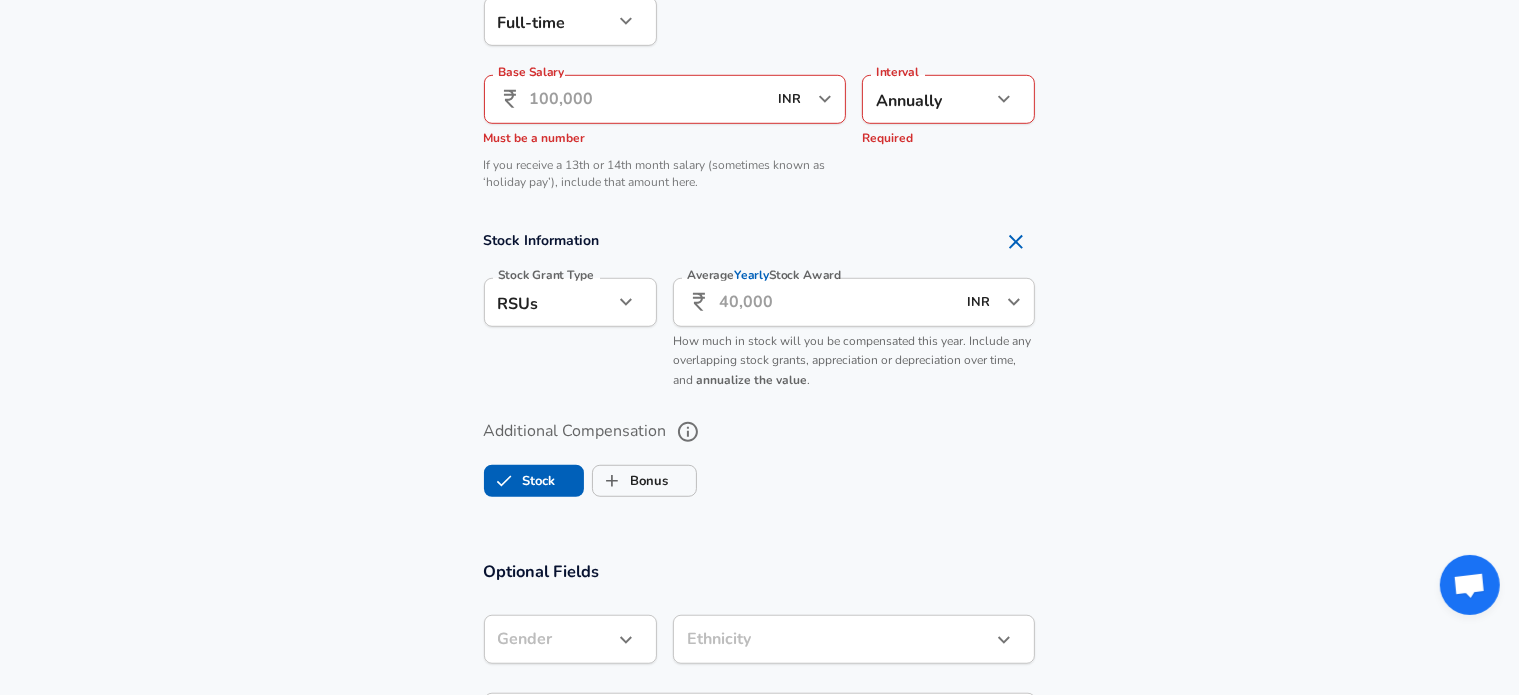 type on "Kinaxis" 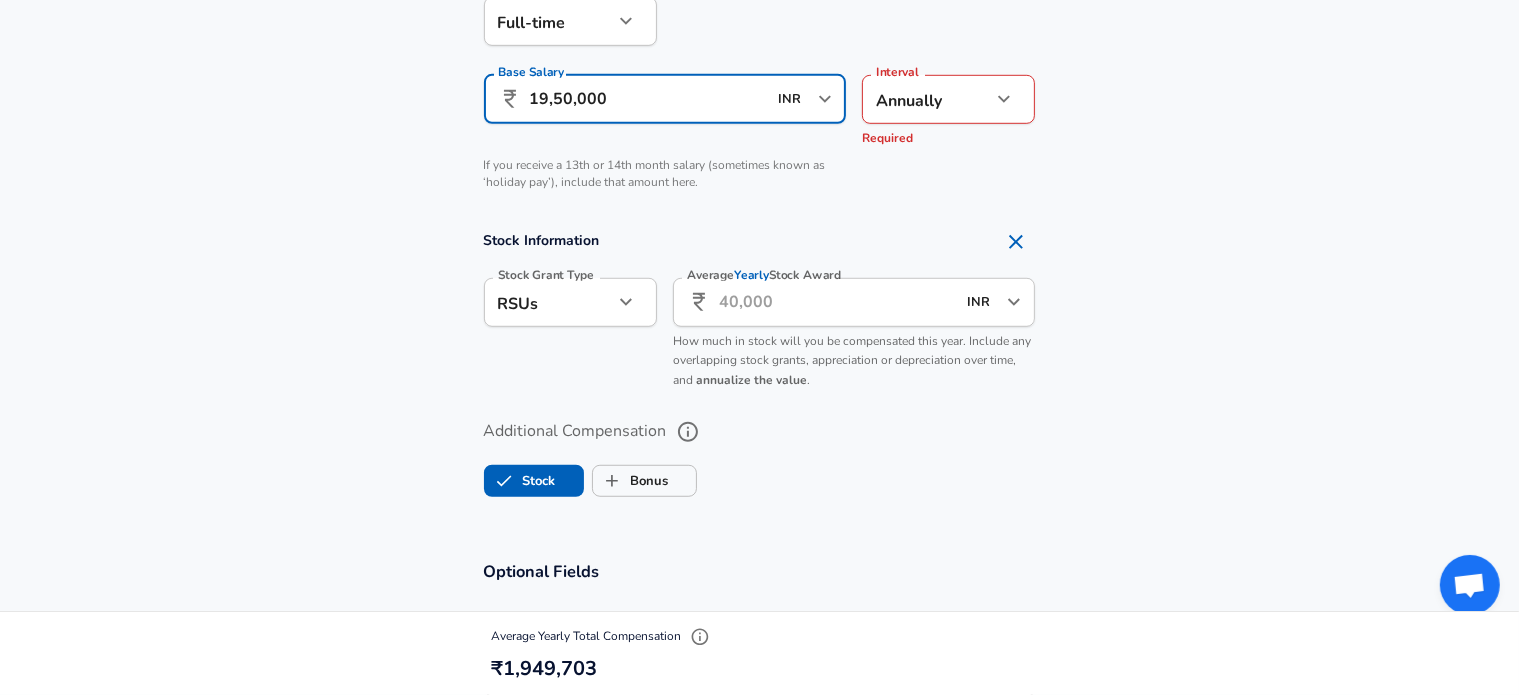 type on "19,50,000" 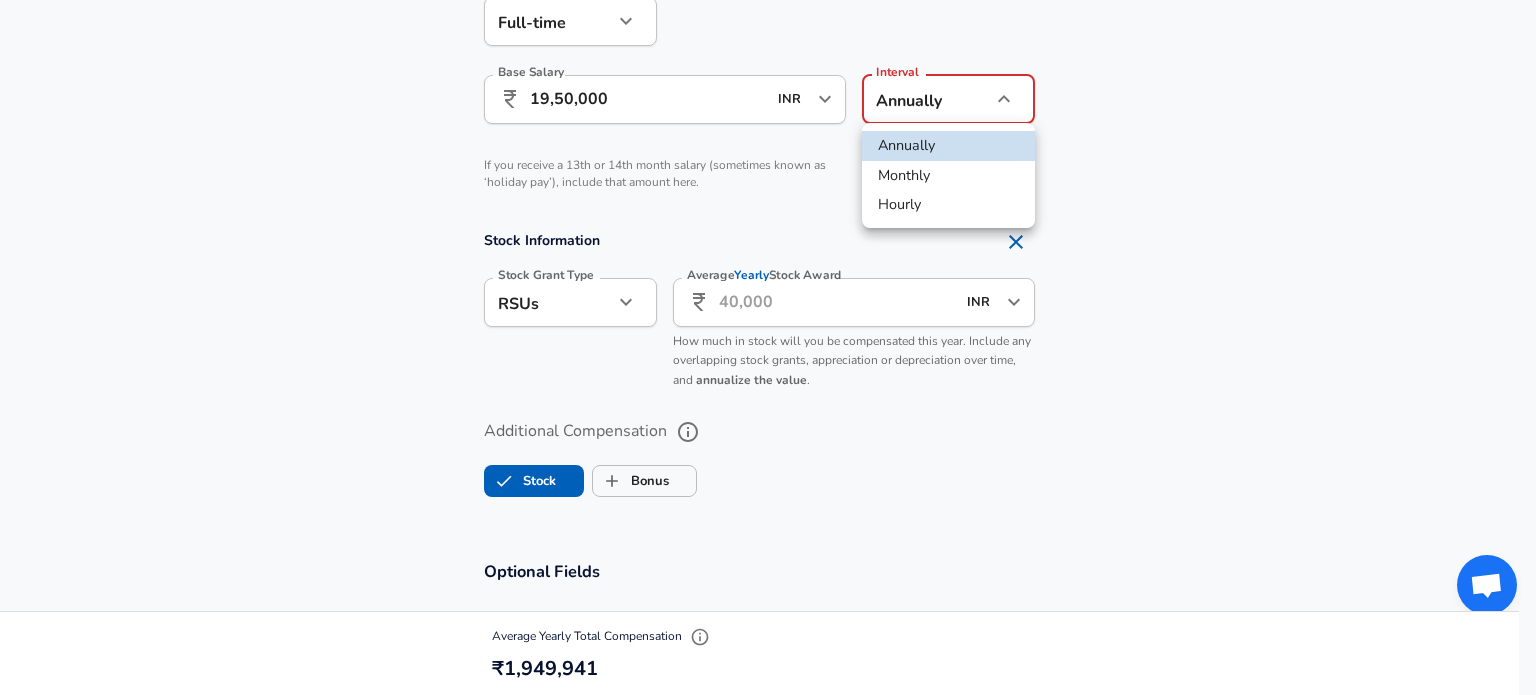 click on "Restart Add Your Salary Upload your offer letter   to verify your submission Enhance Privacy and Anonymity Yes Automatically hides specific fields until there are enough submissions to safely display the full details.   More Details Based on your submission and the data points that we have already collected, we will automatically hide and anonymize specific fields if there aren't enough data points to remain sufficiently anonymous. Company & Title Information   Enter the company you received your offer from Company Kinaxis Company   Select the title that closest resembles your official title. This should be similar to the title that was present on your offer letter. Title Quality Assurance (QA) Software Engineer Title Job Family Software Engineer Job Family Select Specialization Testing (SDET) Testing (SDET) Select Specialization   Your level on the career ladder. e.g. L3 or Senior Product Manager or Principal Engineer or Distinguished Engineer Level l5 Level Work Experience and Location New Offer Employee 2" at bounding box center (768, -1023) 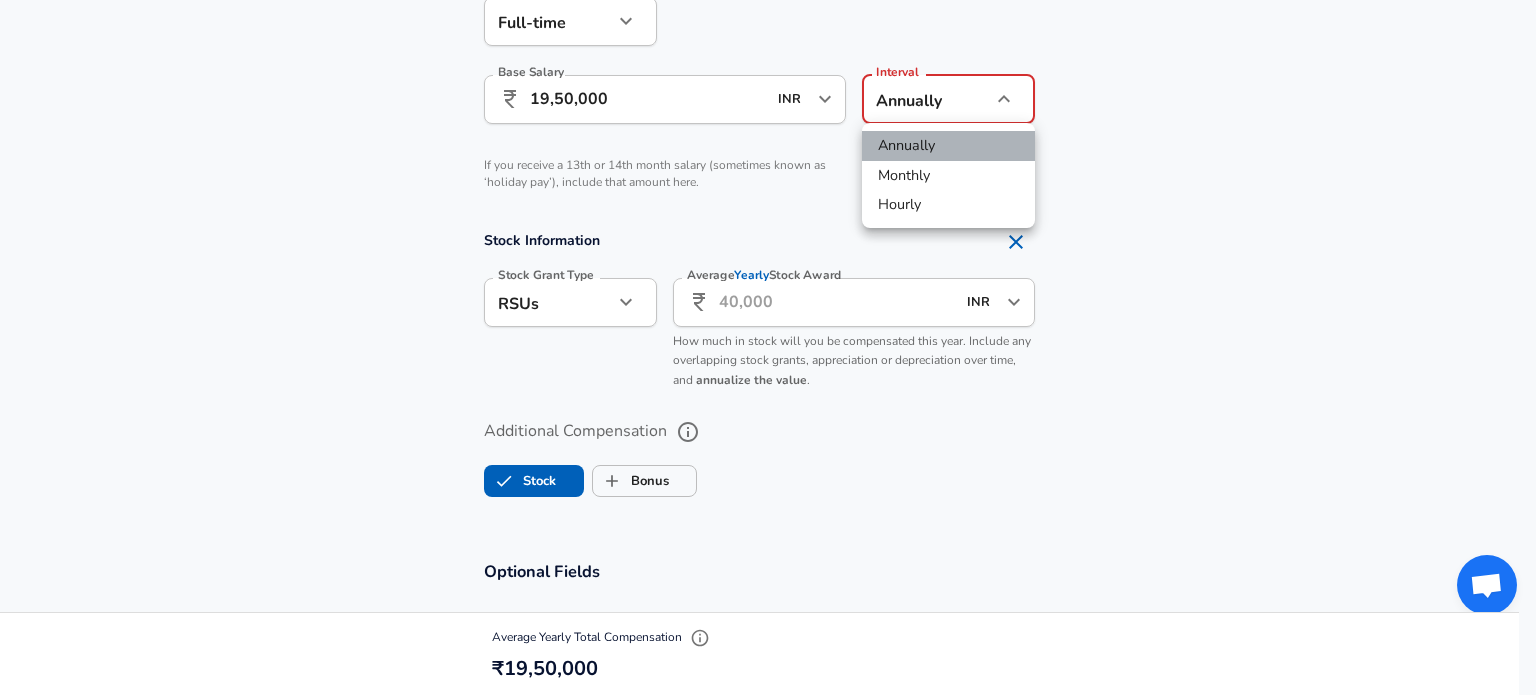 click on "Annually" at bounding box center [948, 146] 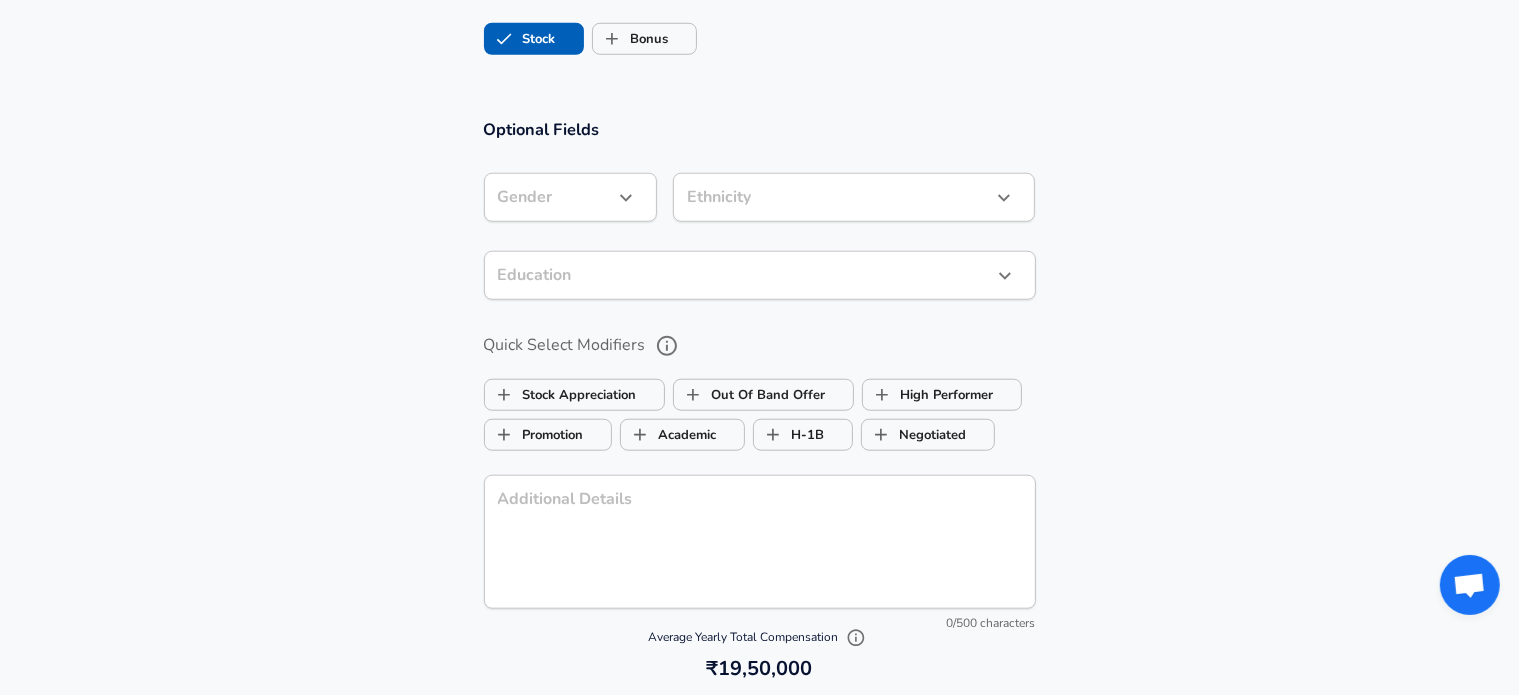 scroll, scrollTop: 2396, scrollLeft: 0, axis: vertical 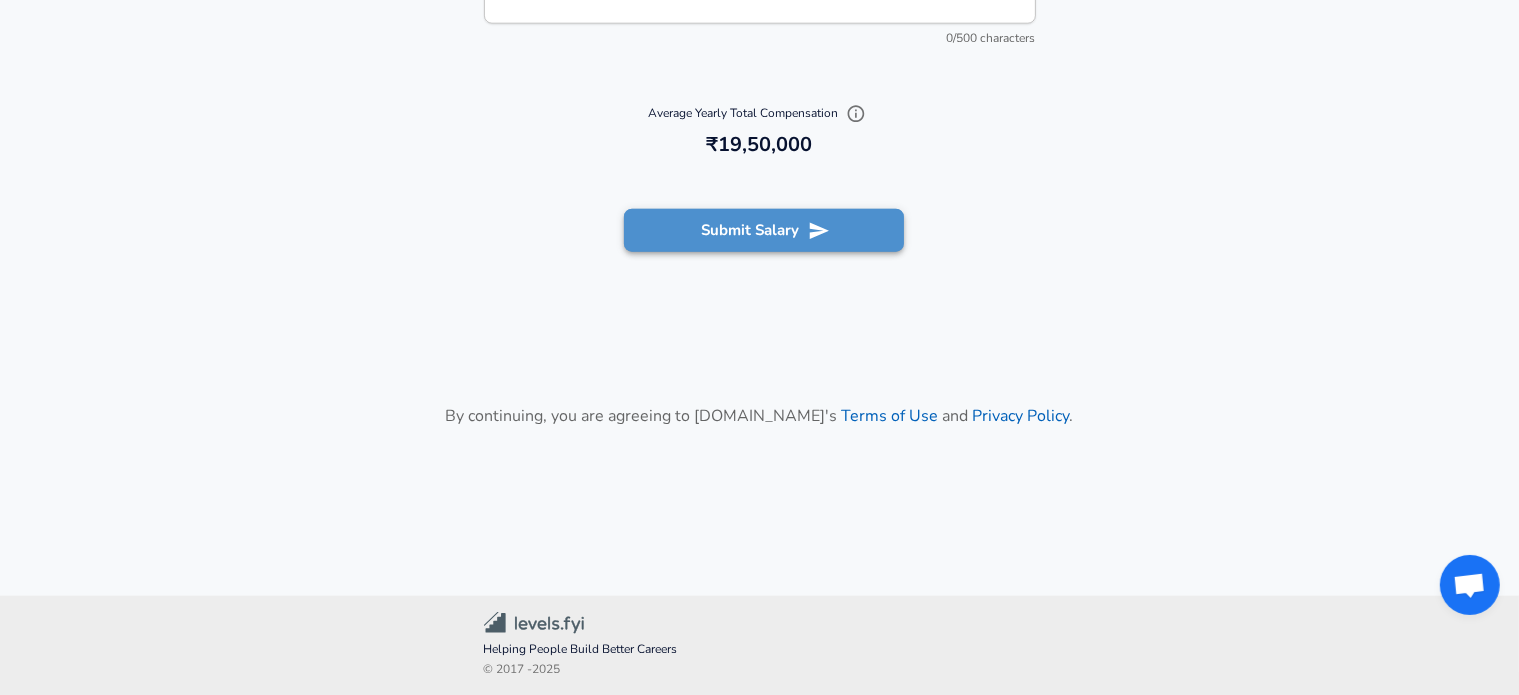 click on "Submit Salary" at bounding box center (764, 230) 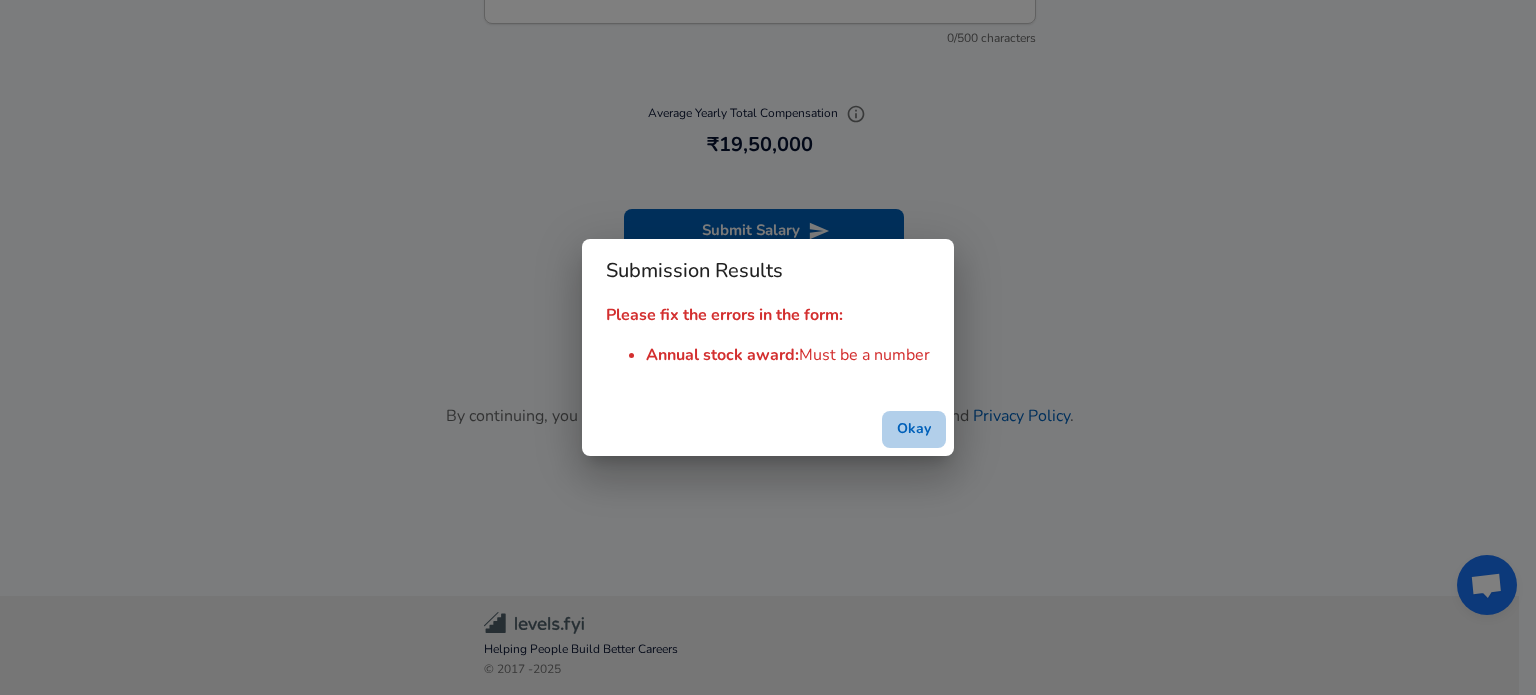 click on "Okay" at bounding box center [914, 429] 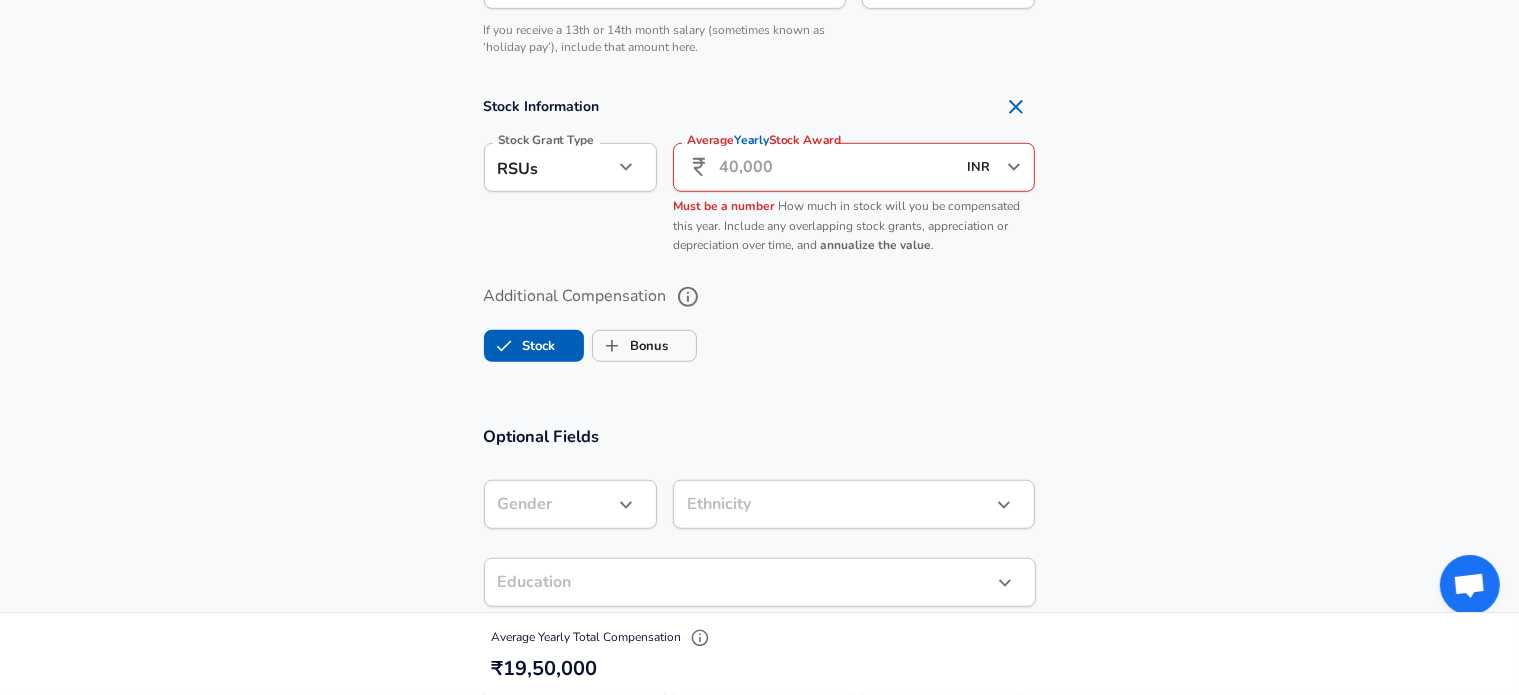 scroll, scrollTop: 1484, scrollLeft: 0, axis: vertical 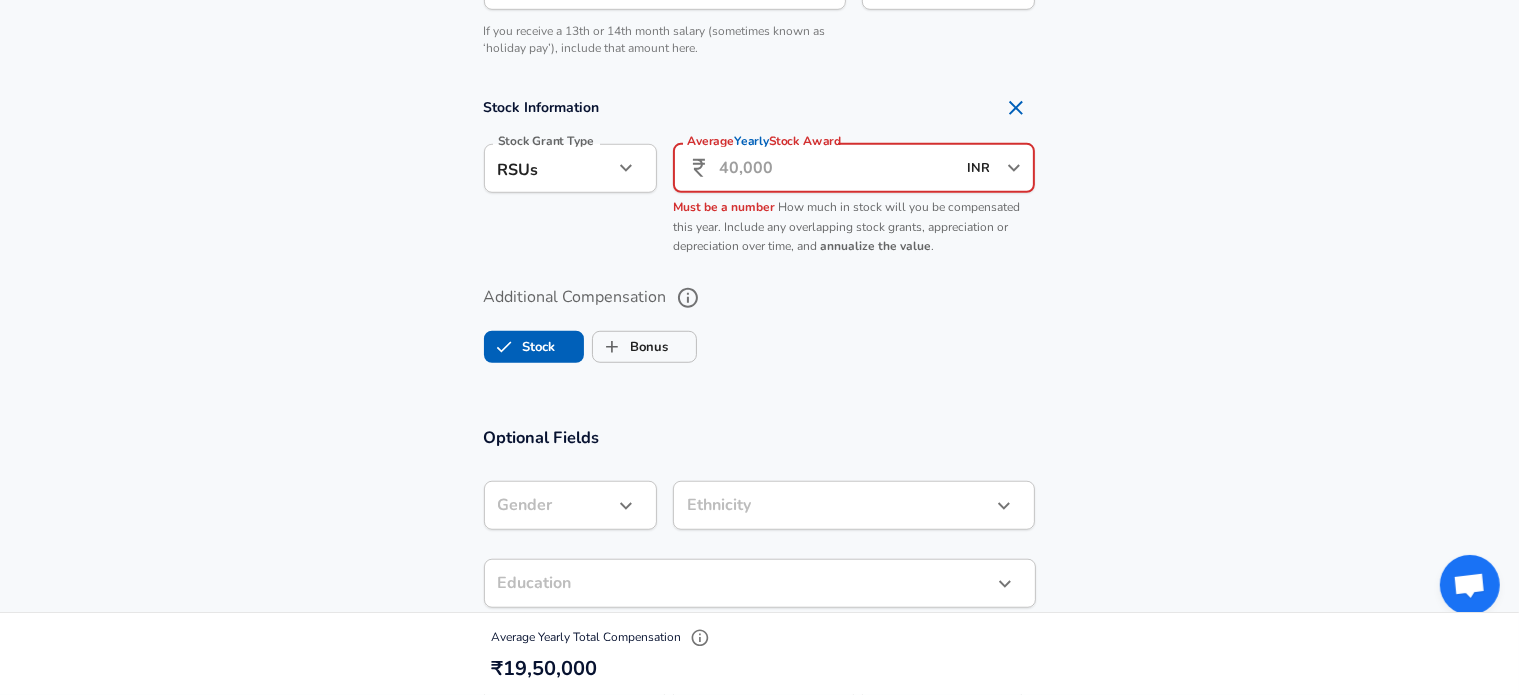 click on "Average  Yearly  Stock Award" at bounding box center (837, 168) 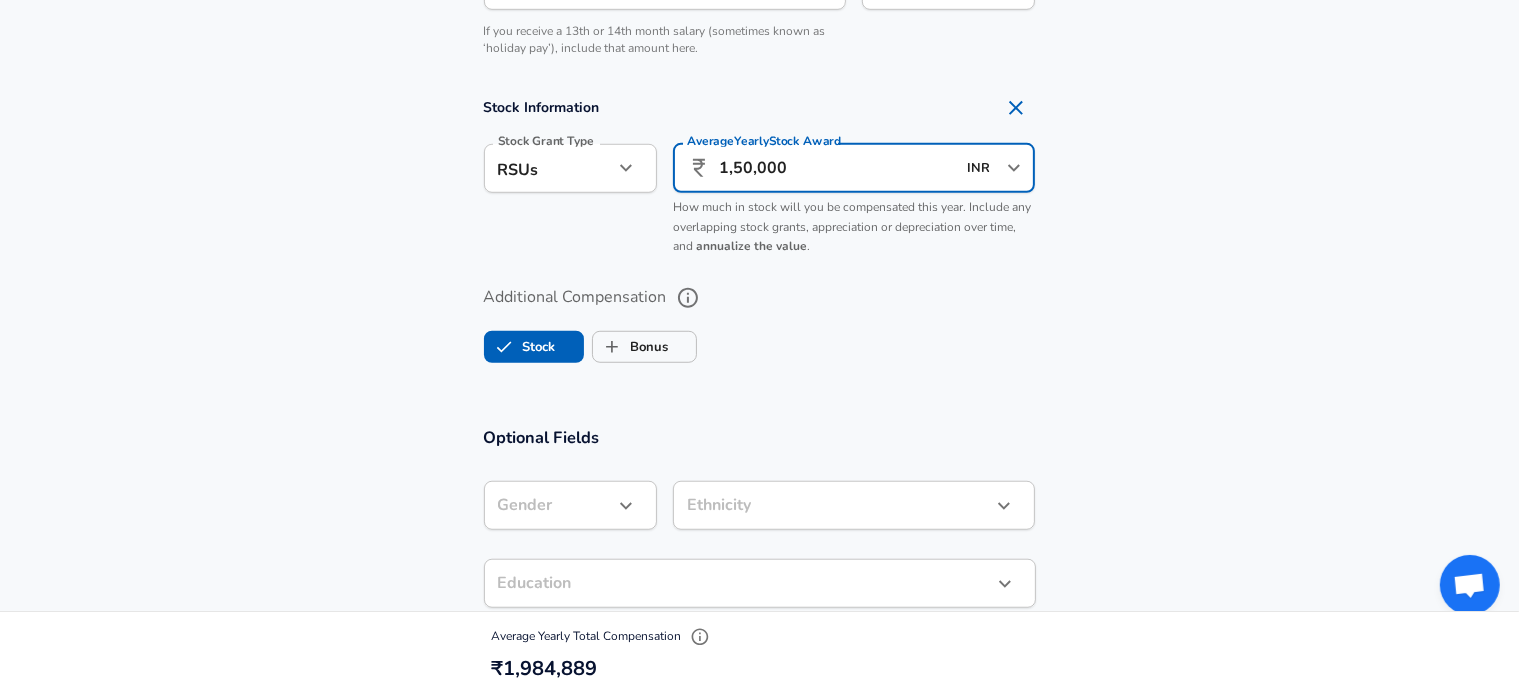 scroll, scrollTop: 0, scrollLeft: 0, axis: both 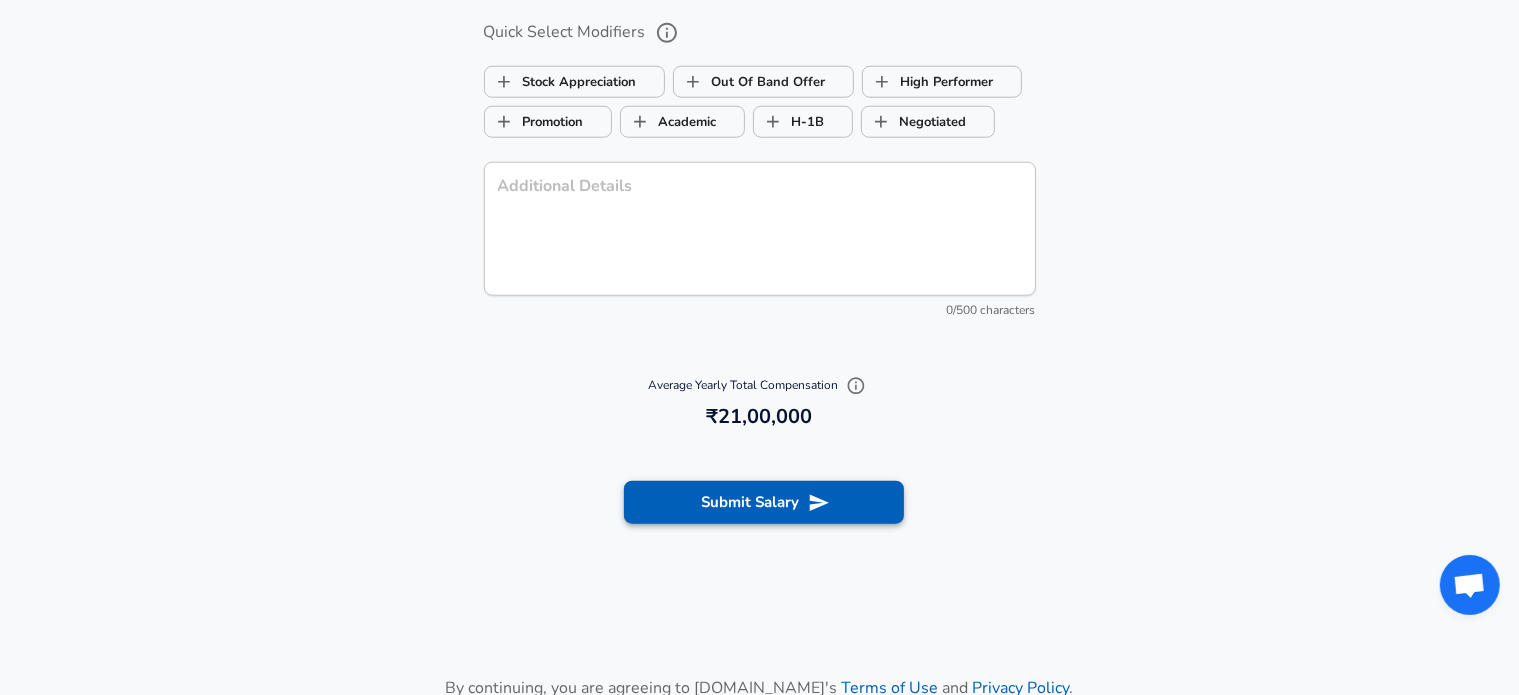 type on "1,50,000" 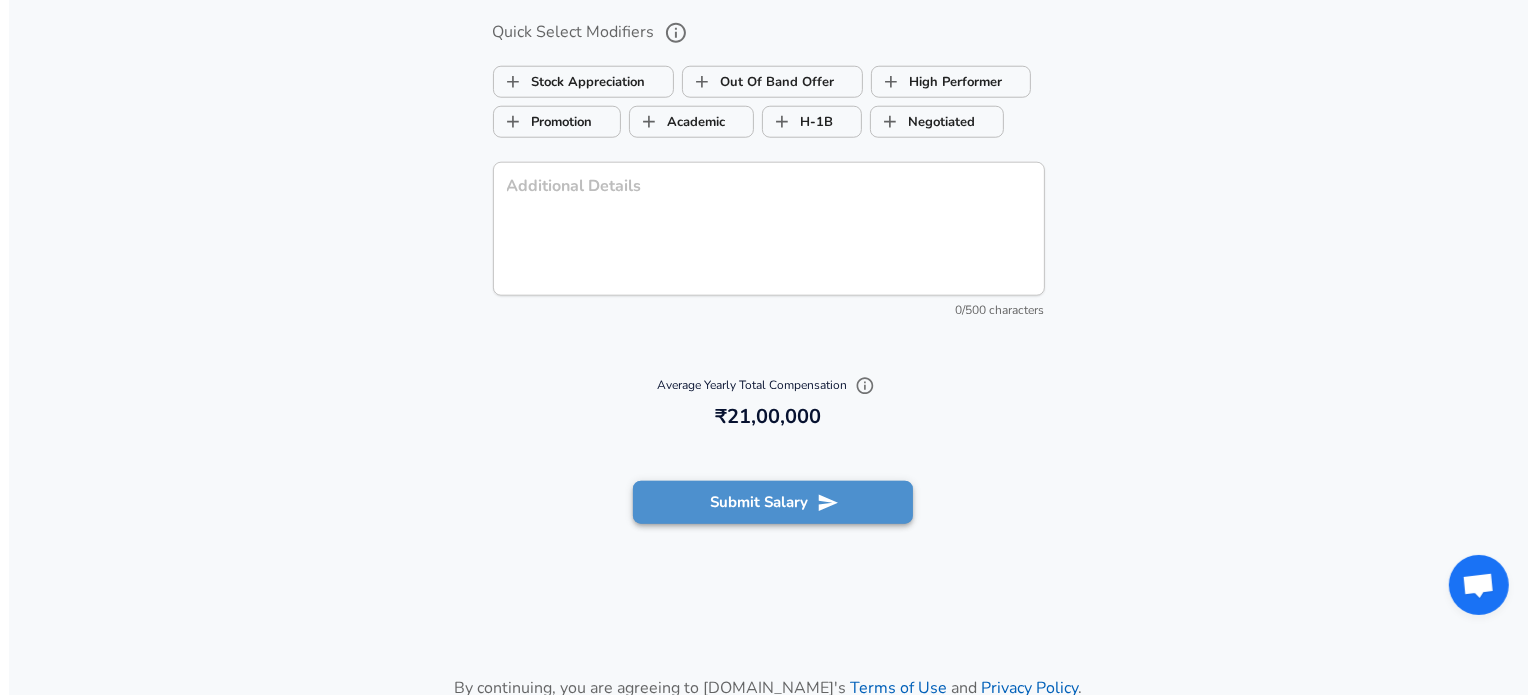 scroll, scrollTop: 0, scrollLeft: 0, axis: both 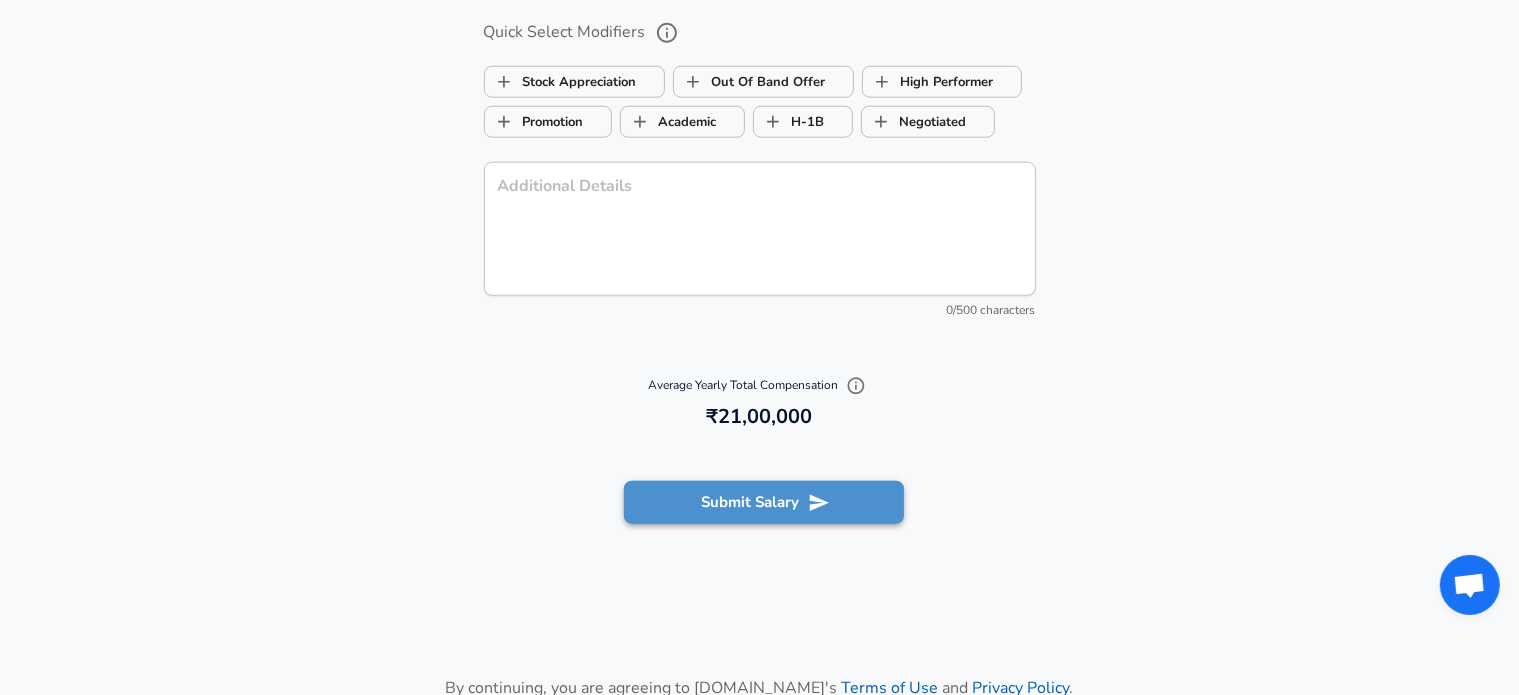 click on "Submit Salary" at bounding box center (764, 502) 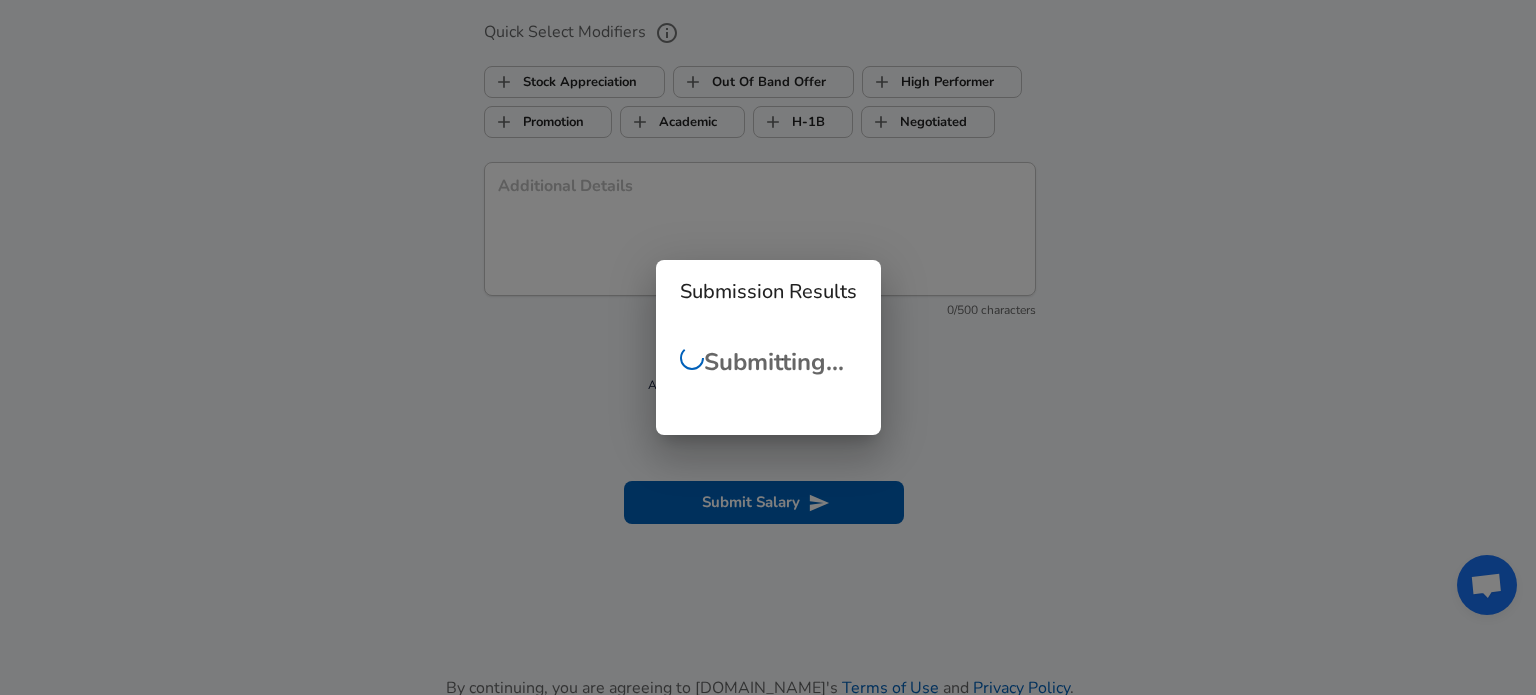 checkbox on "false" 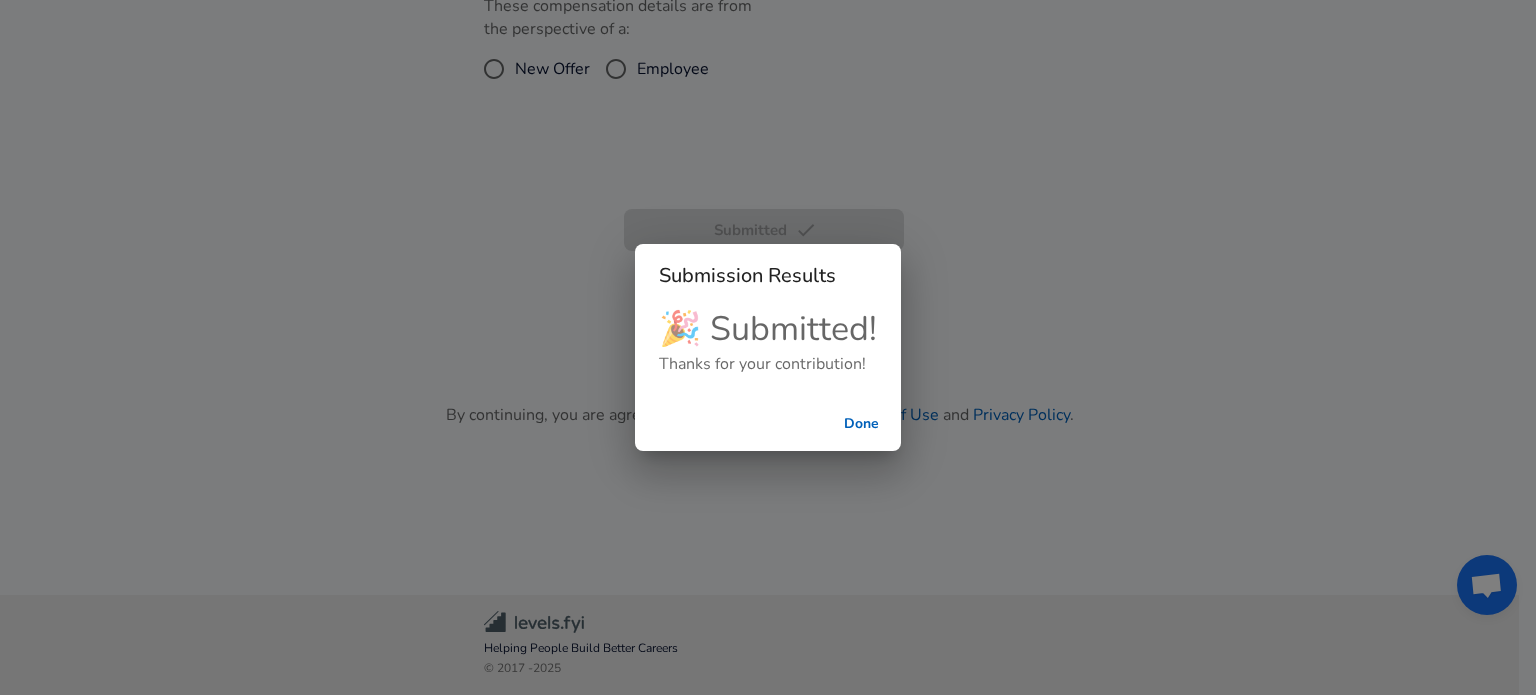 scroll, scrollTop: 557, scrollLeft: 0, axis: vertical 